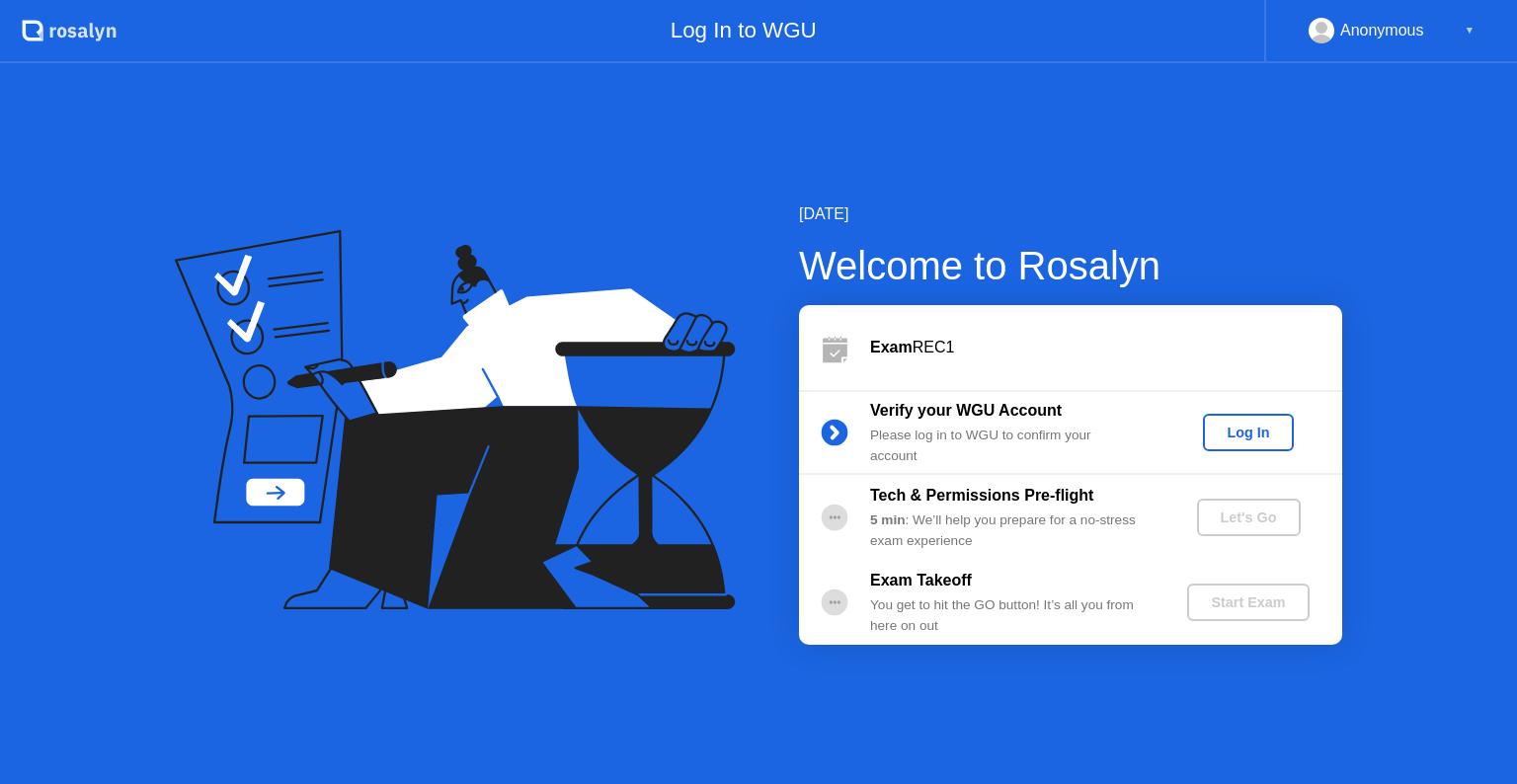 scroll, scrollTop: 0, scrollLeft: 0, axis: both 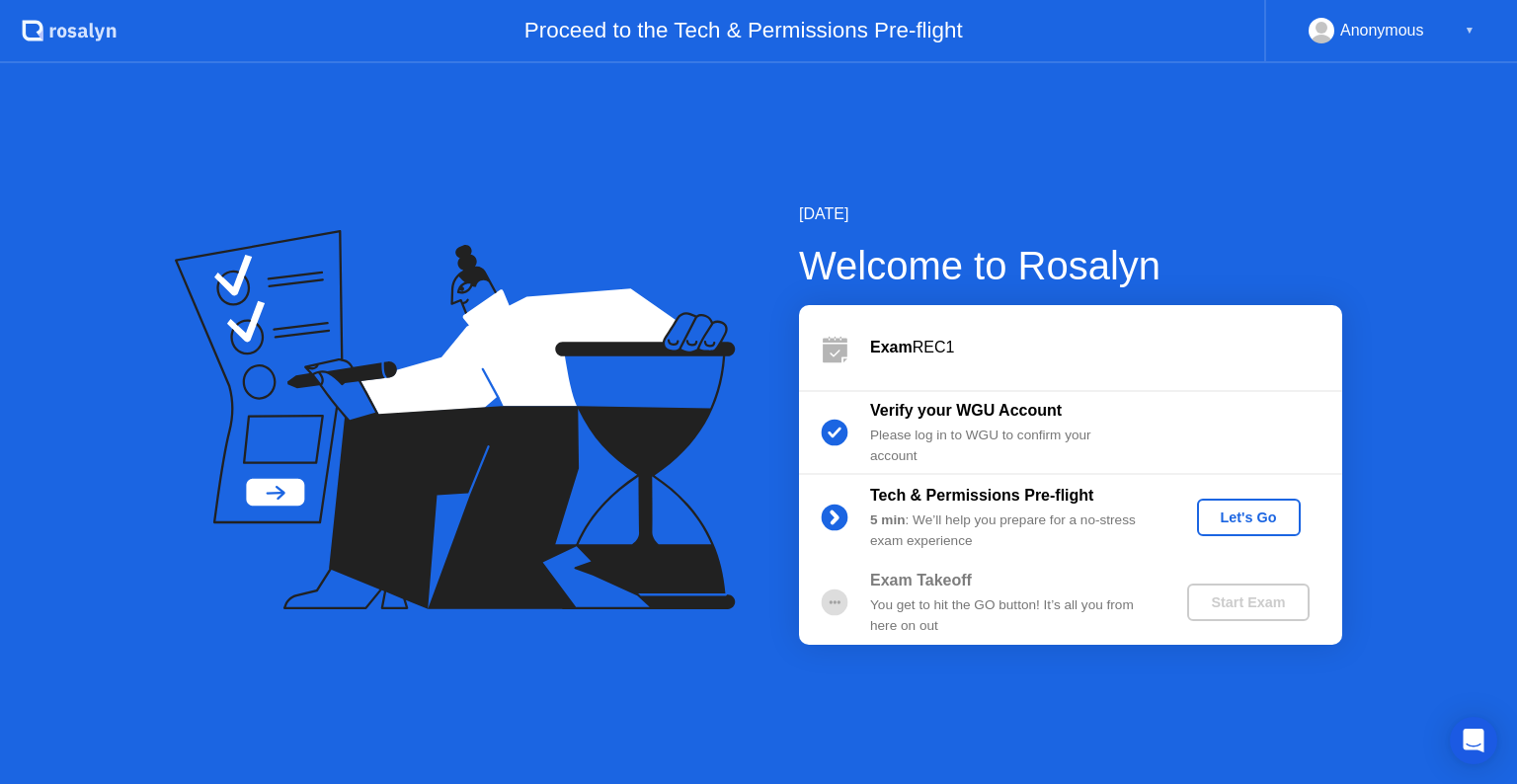 click on "Let's Go" 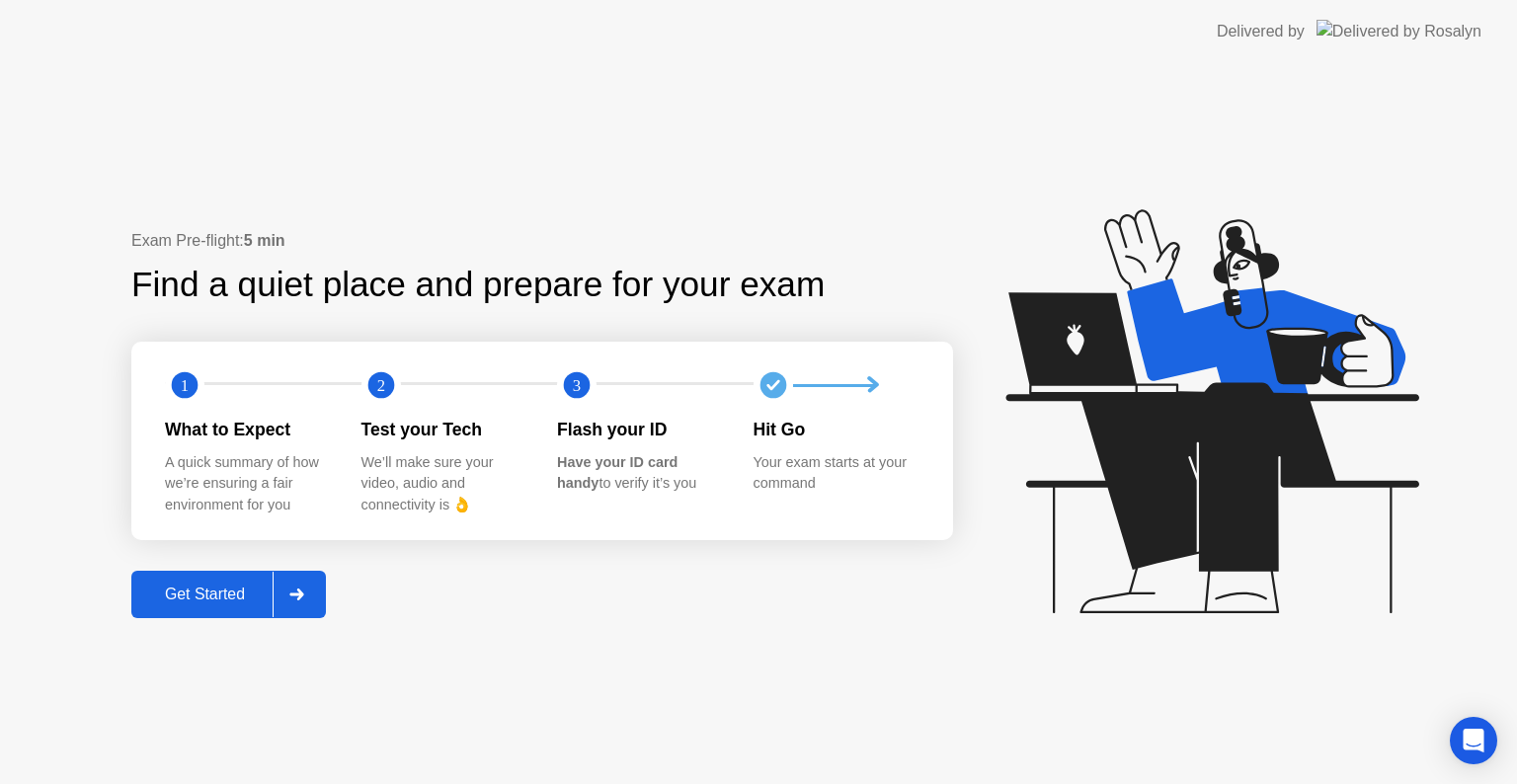 click on "Get Started" 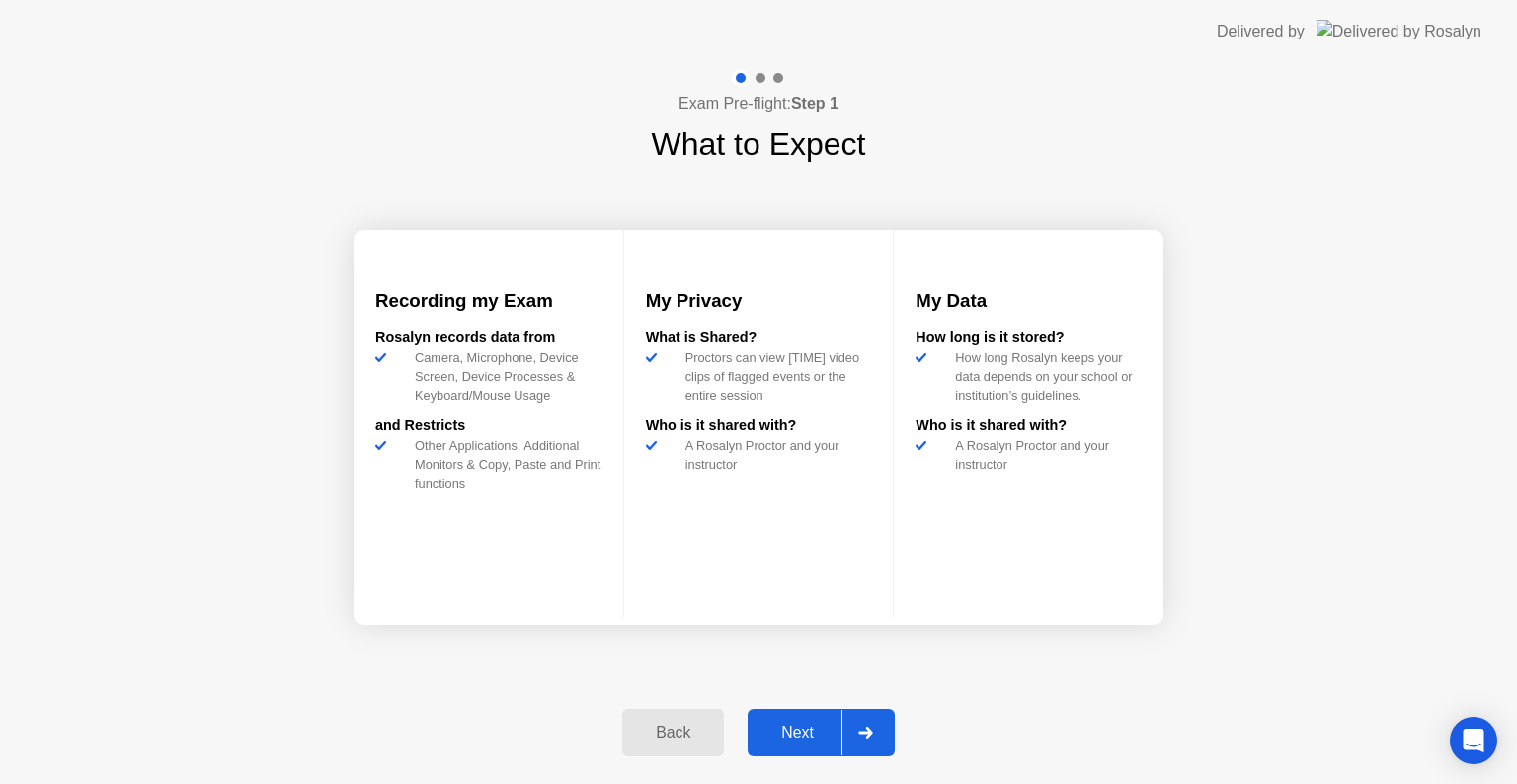 click on "Next" 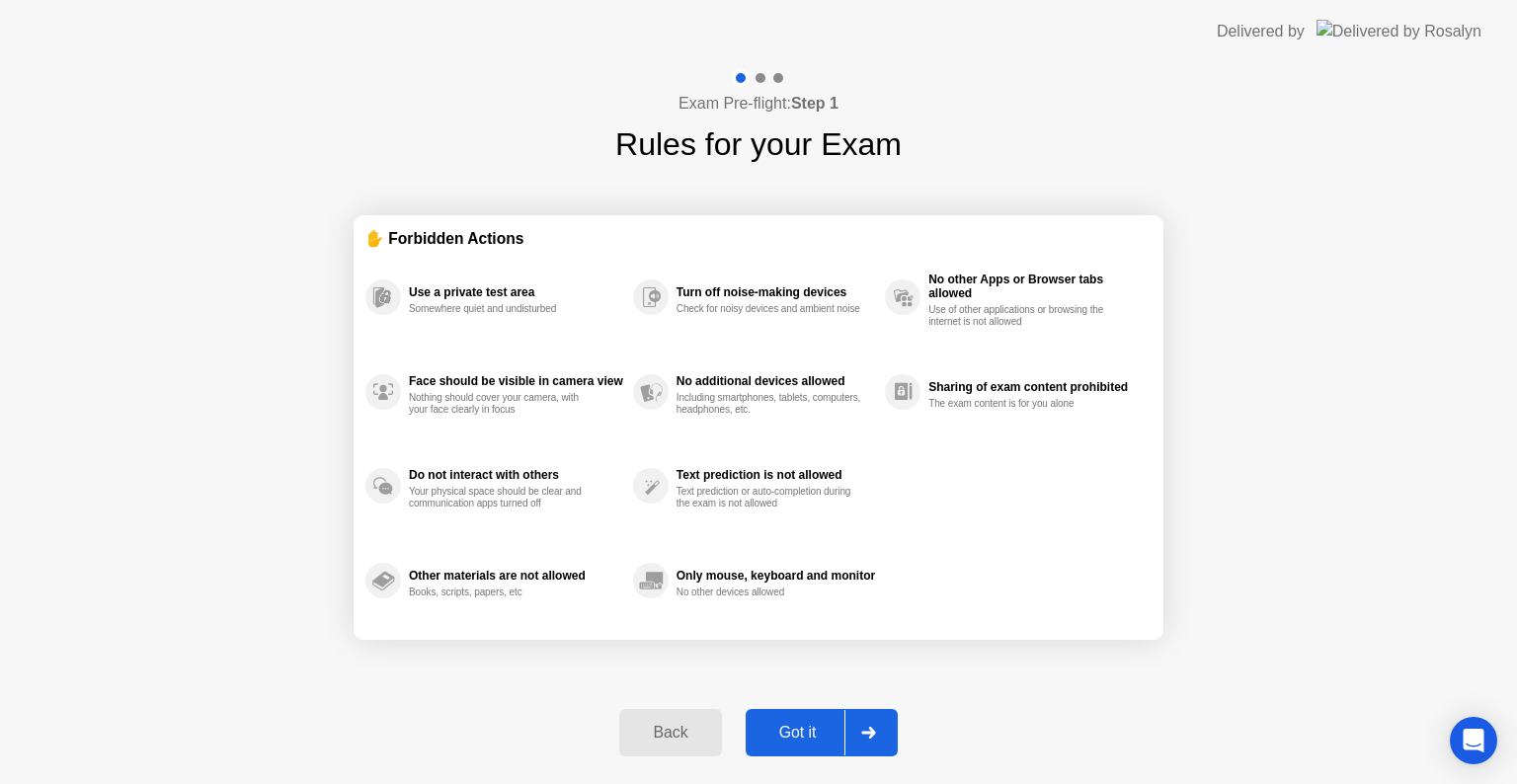 click on "Got it" 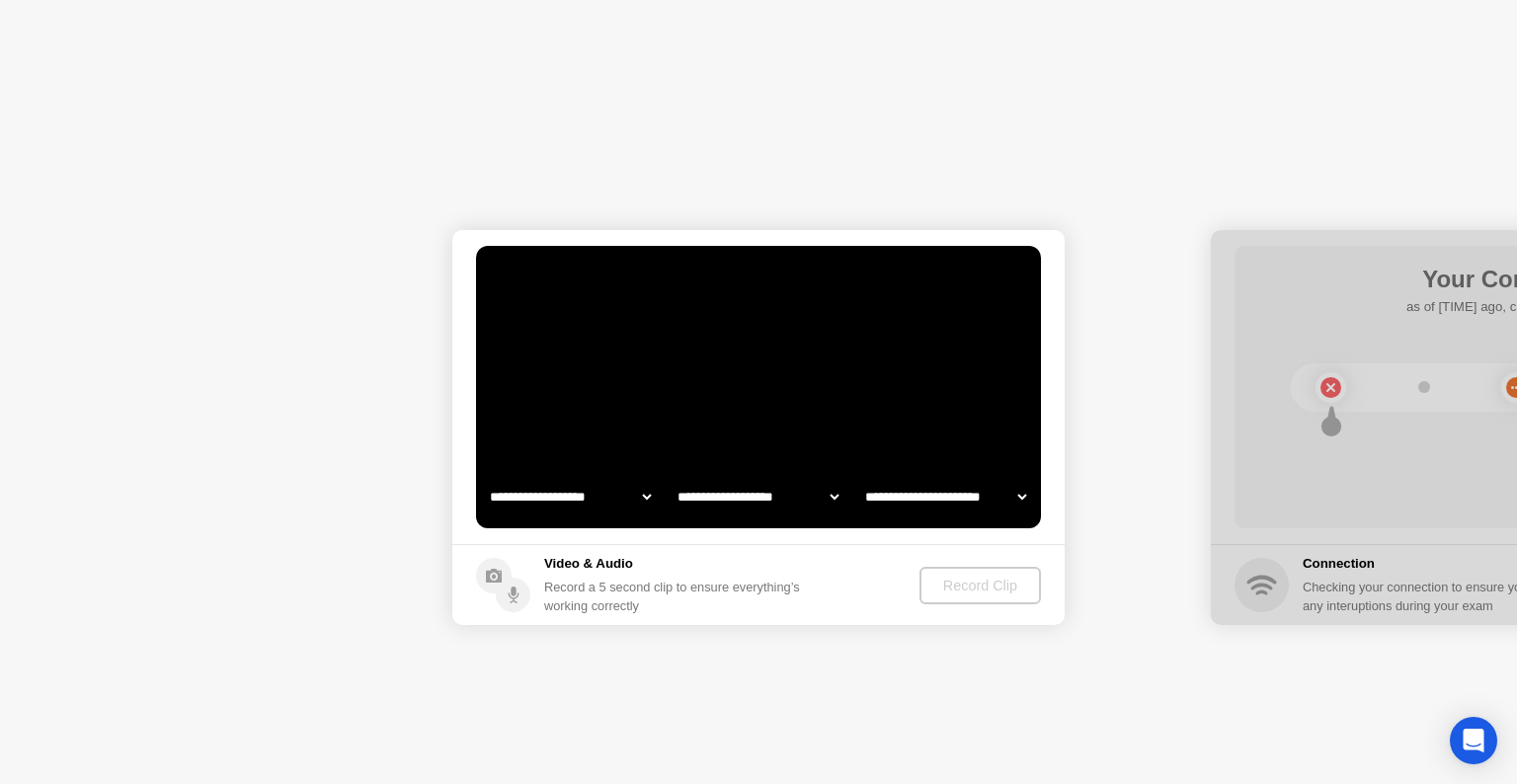 select on "**********" 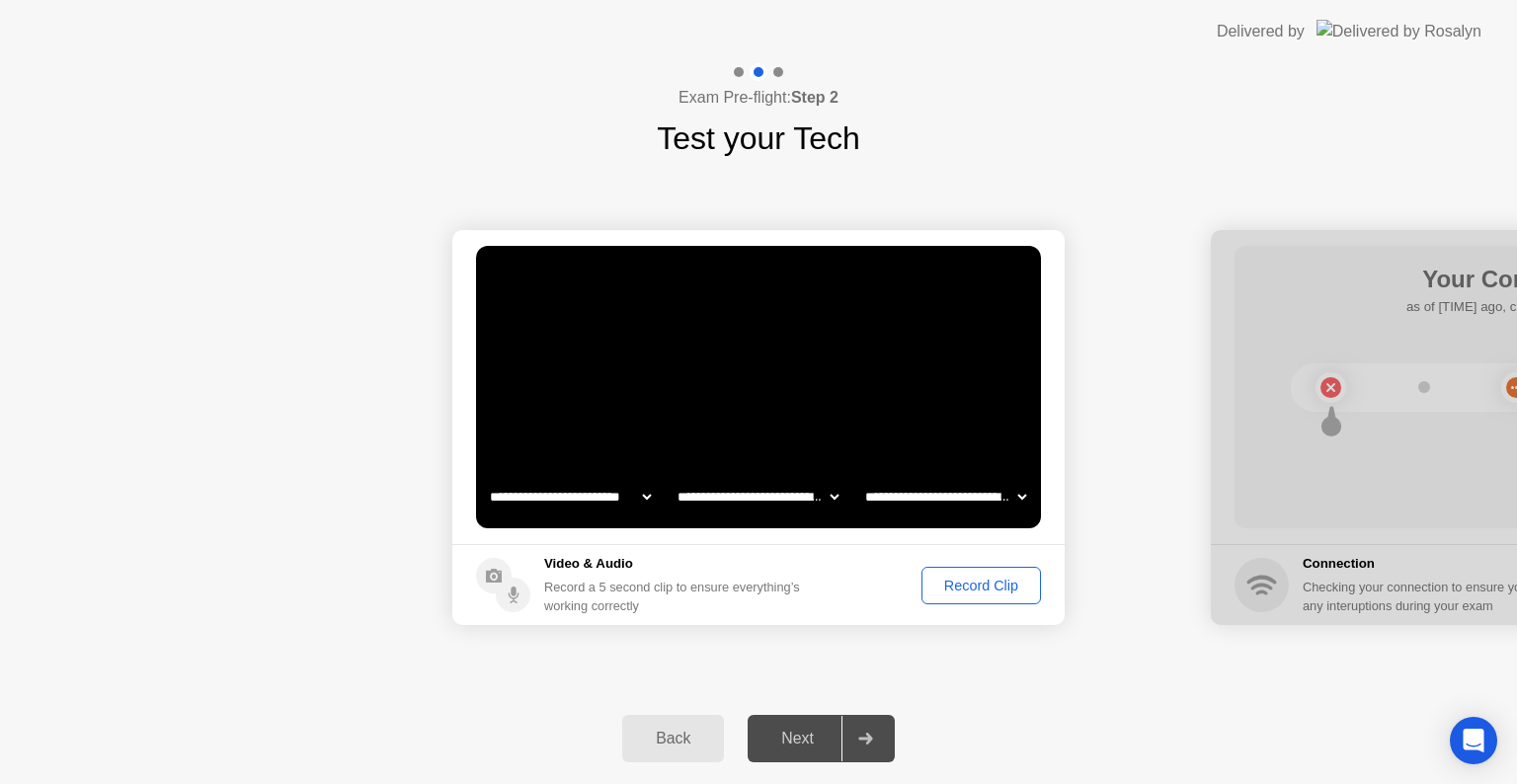 click 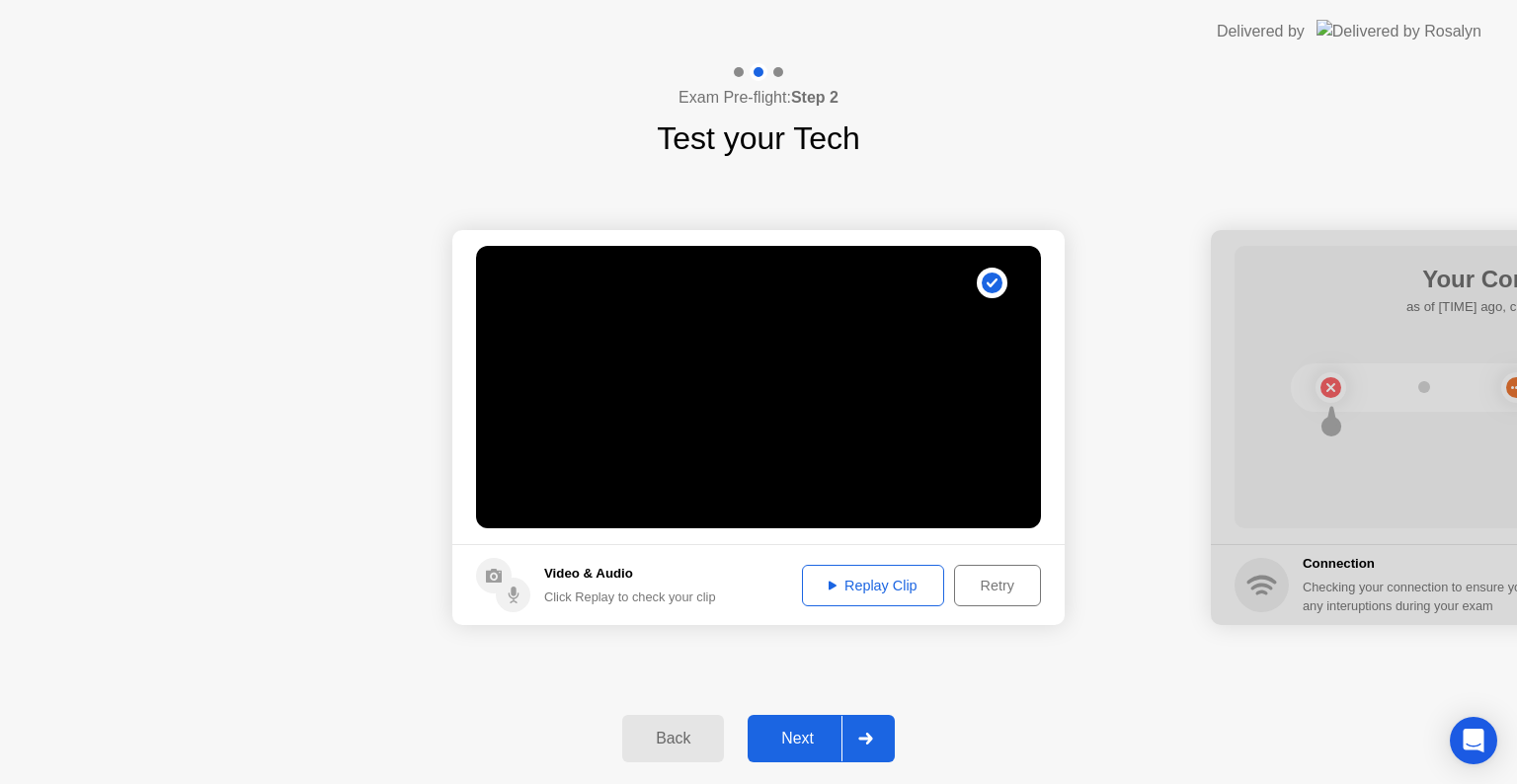 click on "Next" 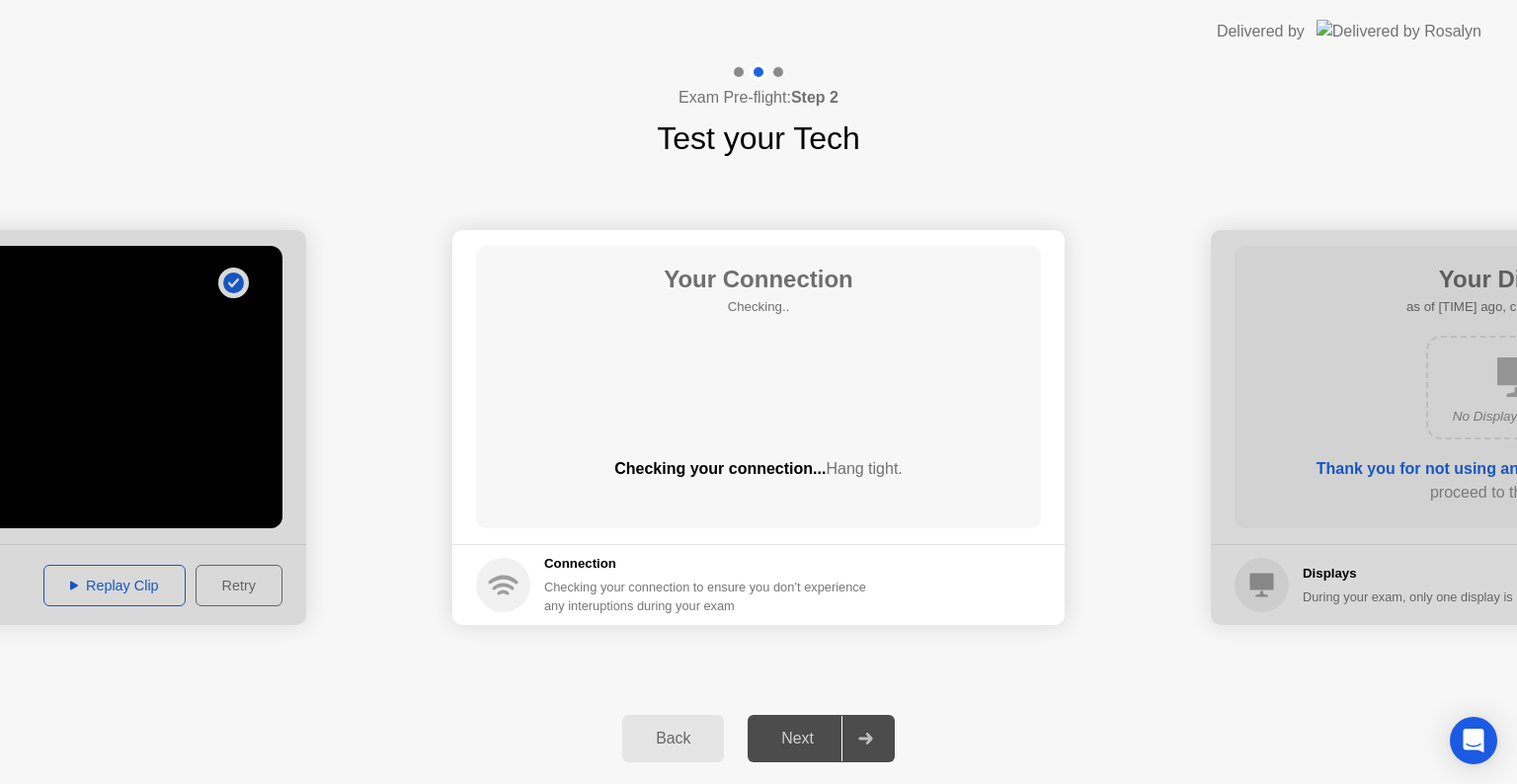 click on "Next" 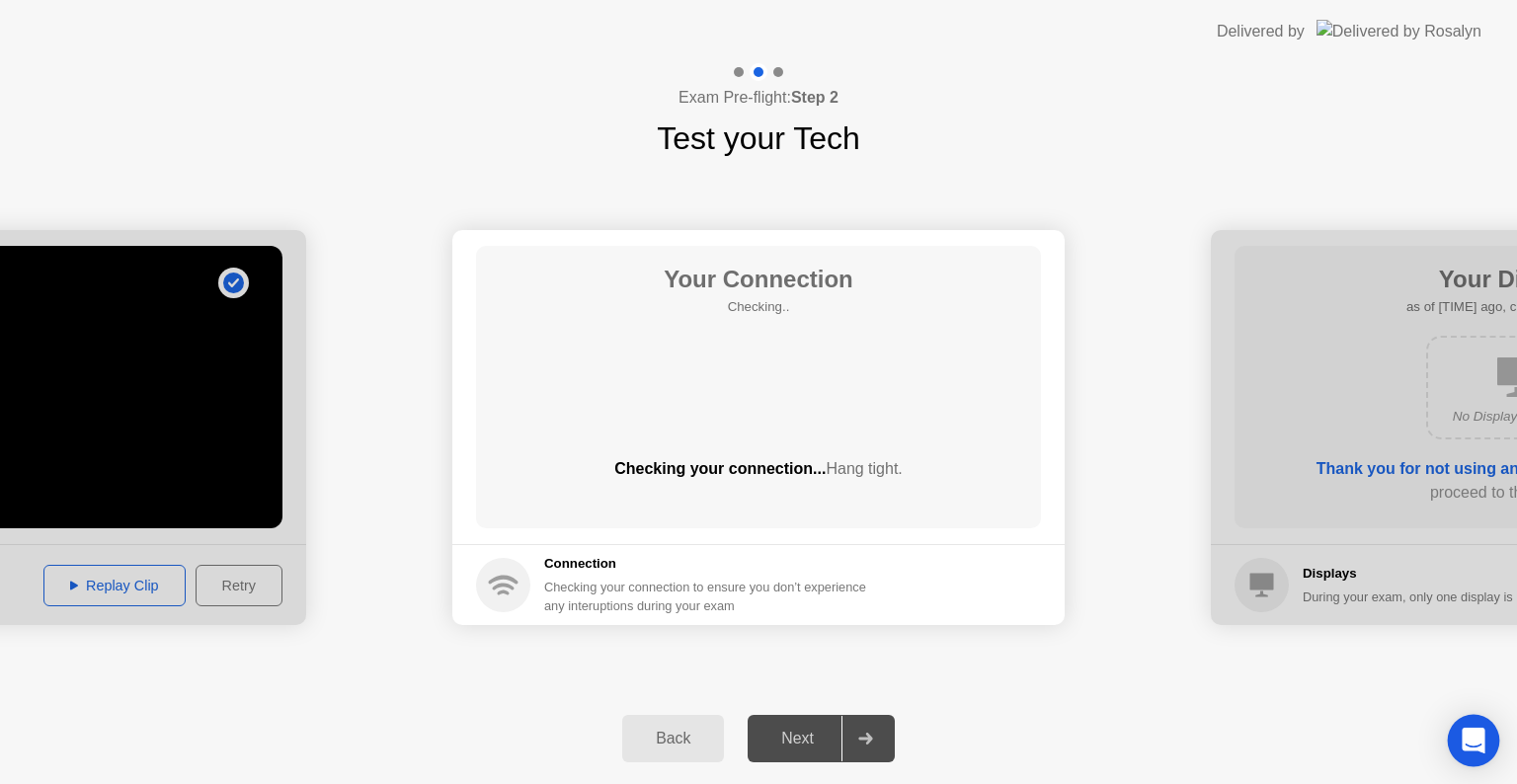 click 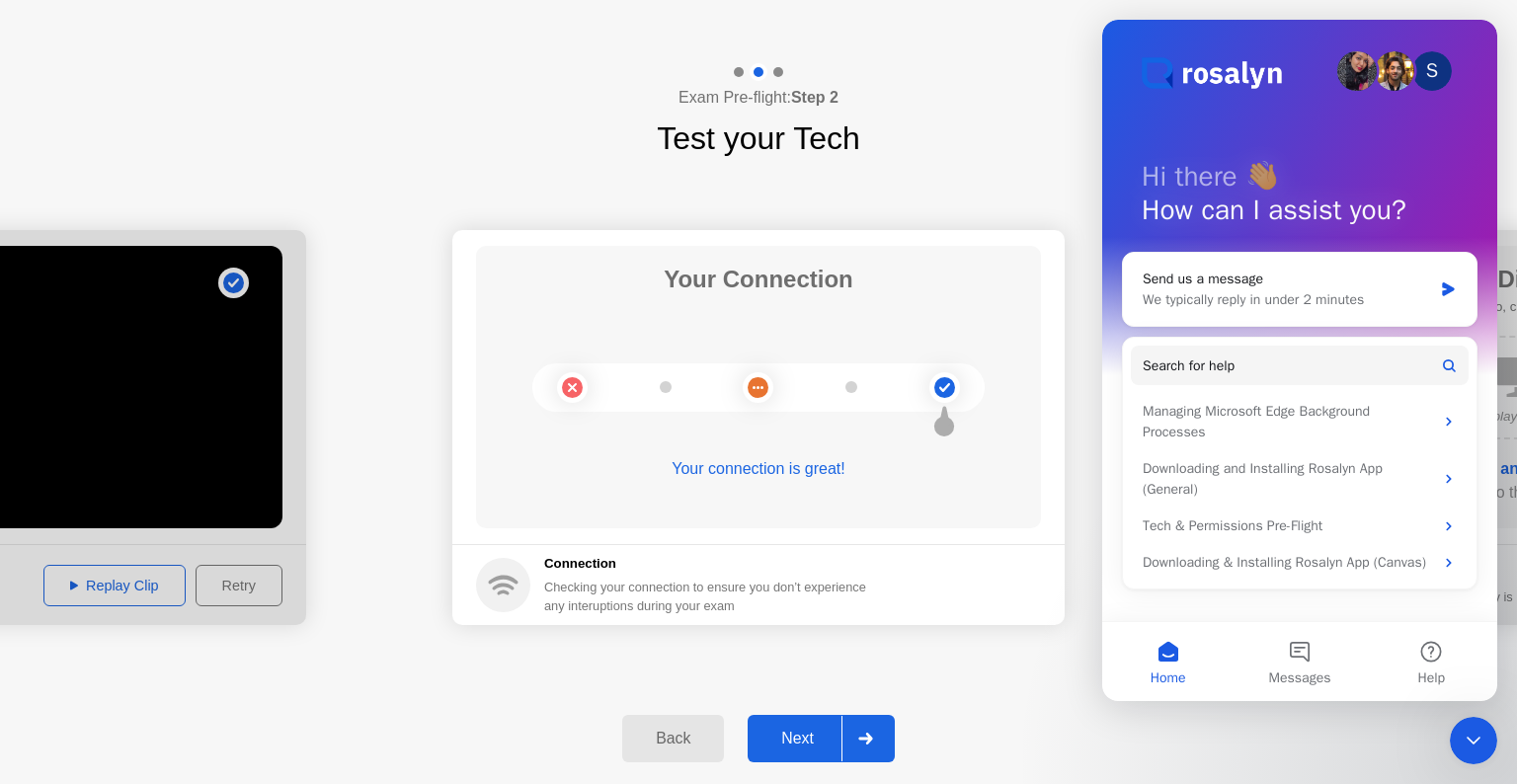 scroll, scrollTop: 0, scrollLeft: 0, axis: both 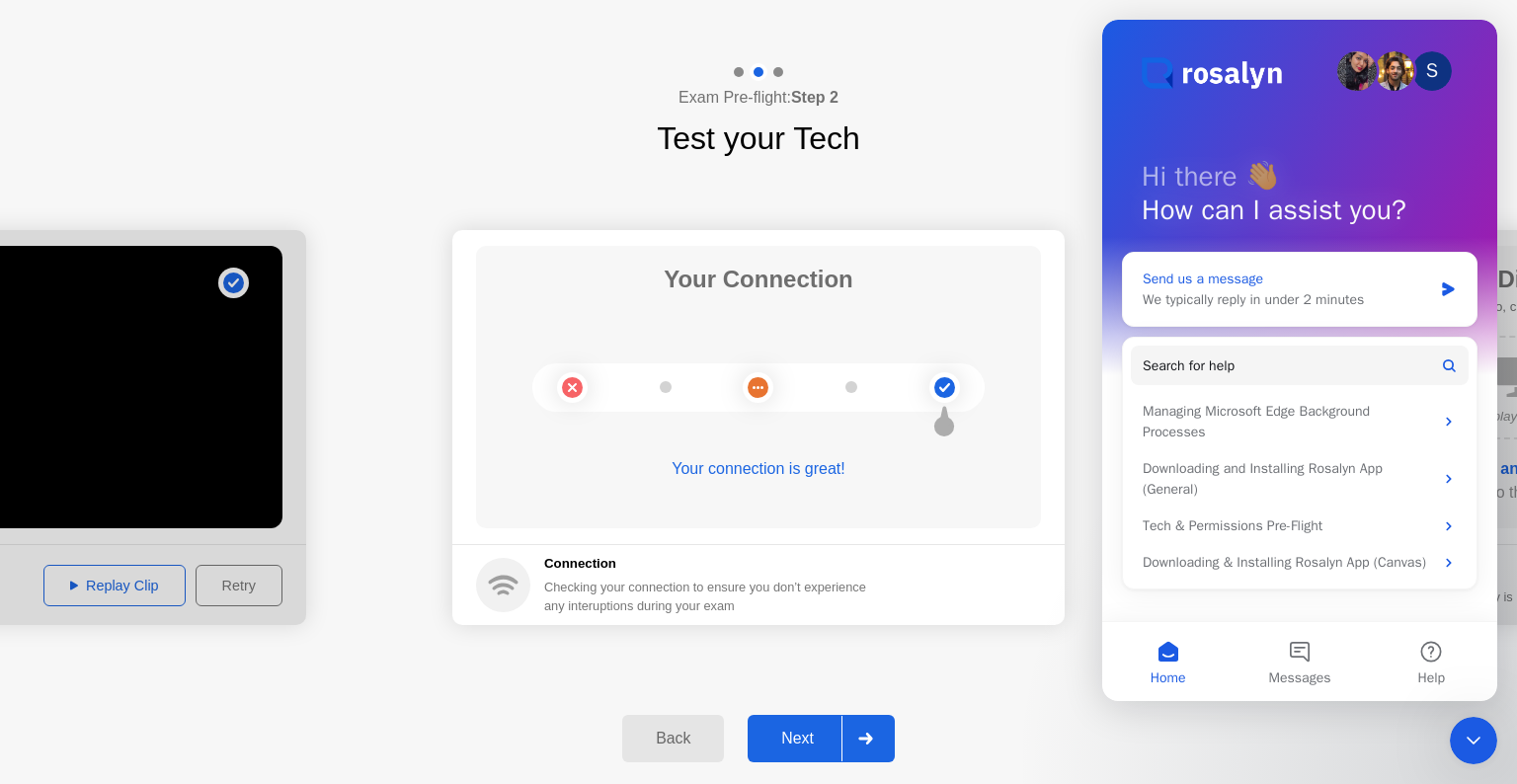 click on "We typically reply in under 2 minutes" at bounding box center [1287, 299] 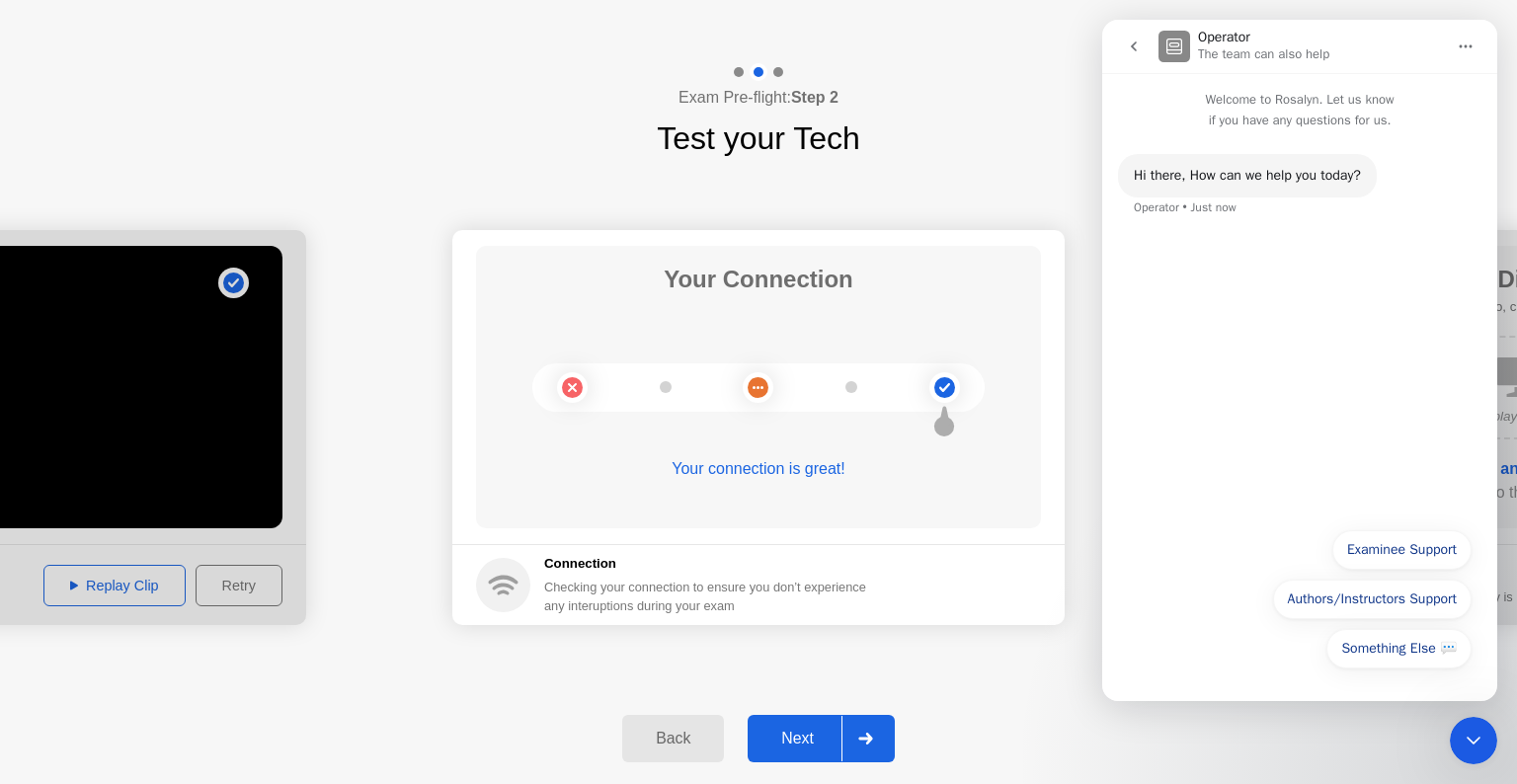 click on "Something Else 💬 Examinee Support Authors/Instructors Support Something Else 💬" at bounding box center [1300, 604] 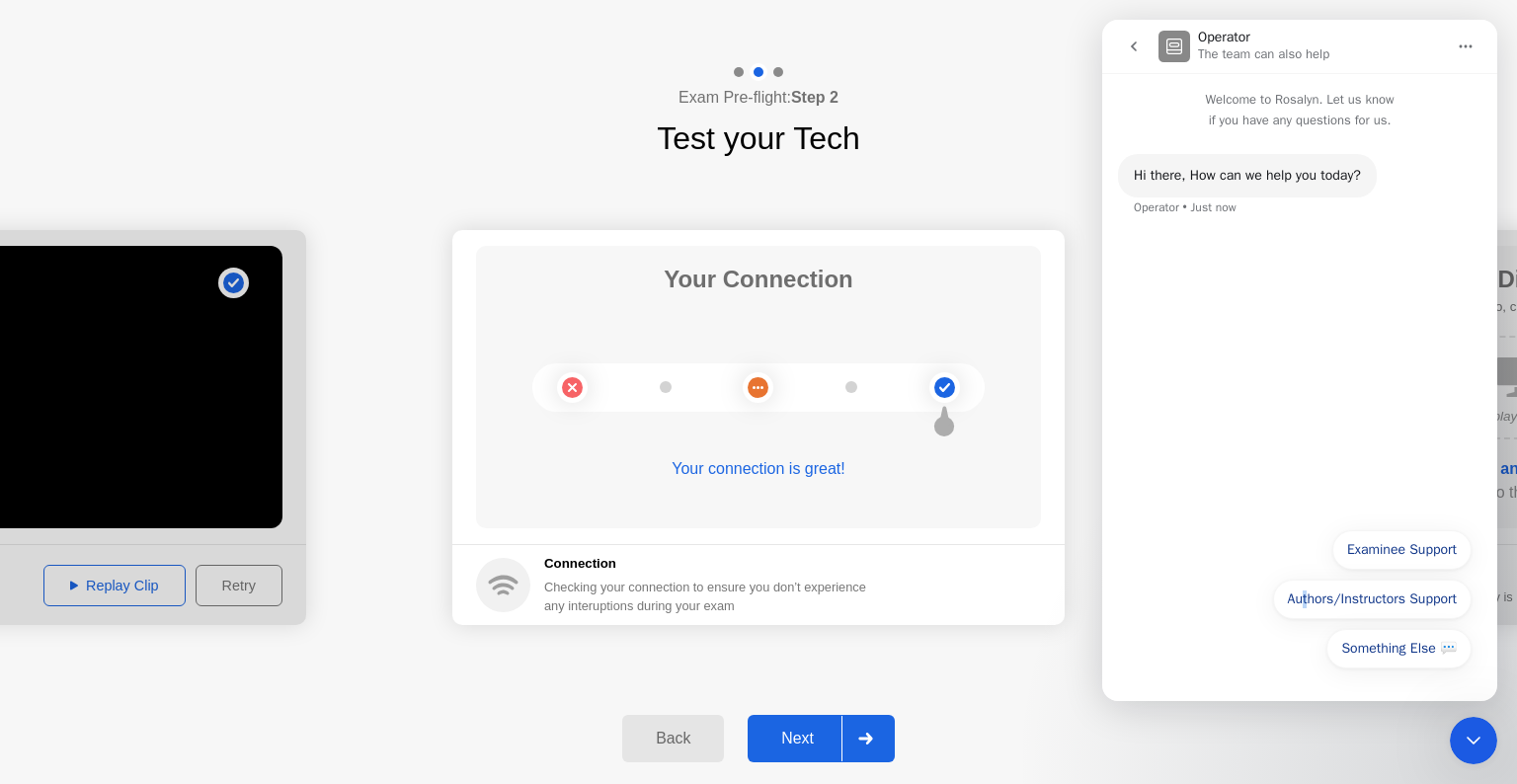 click on "Something Else 💬 Examinee Support Authors/Instructors Support Something Else 💬" at bounding box center [1300, 604] 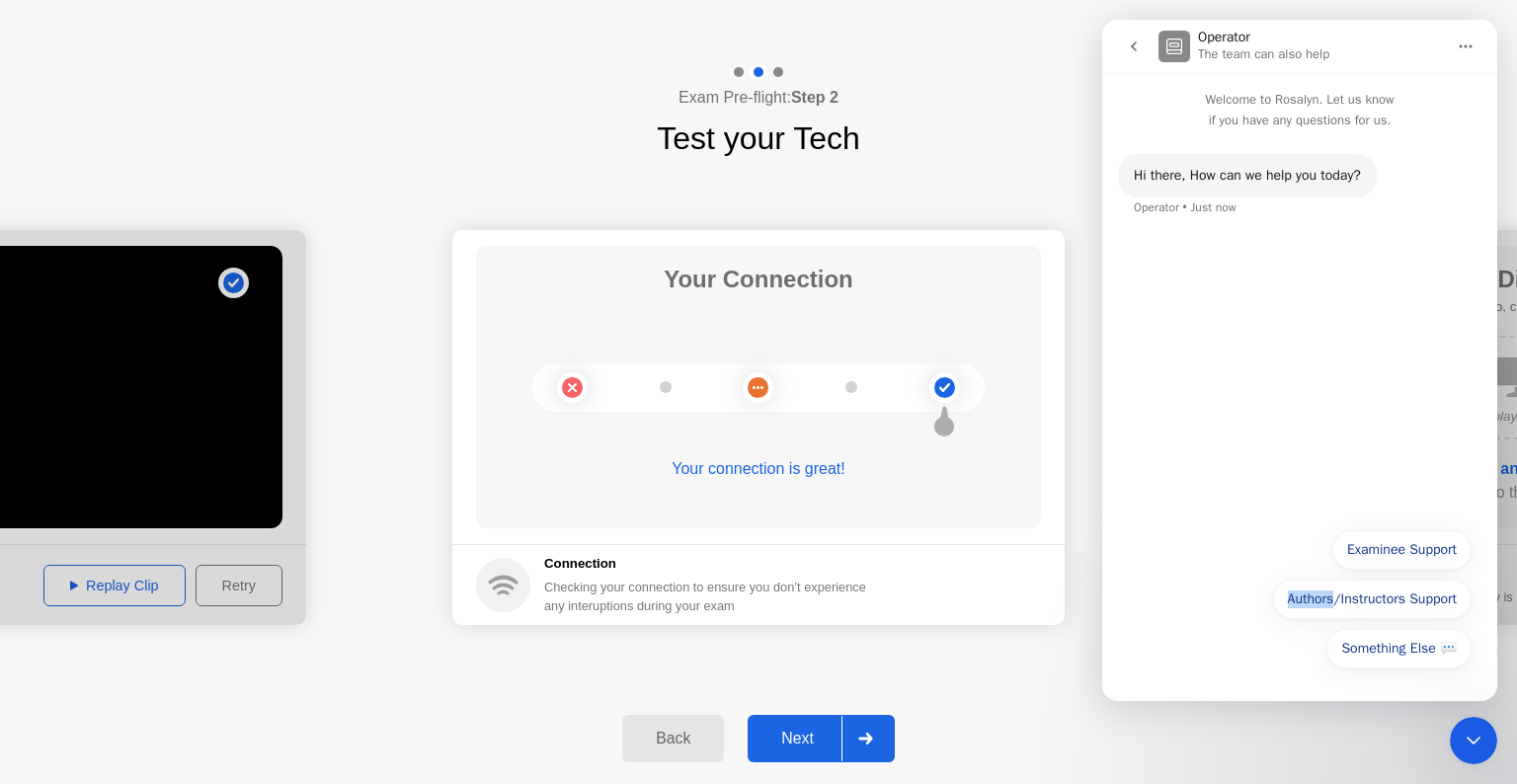 drag, startPoint x: 1304, startPoint y: 676, endPoint x: 1288, endPoint y: 683, distance: 17.464249 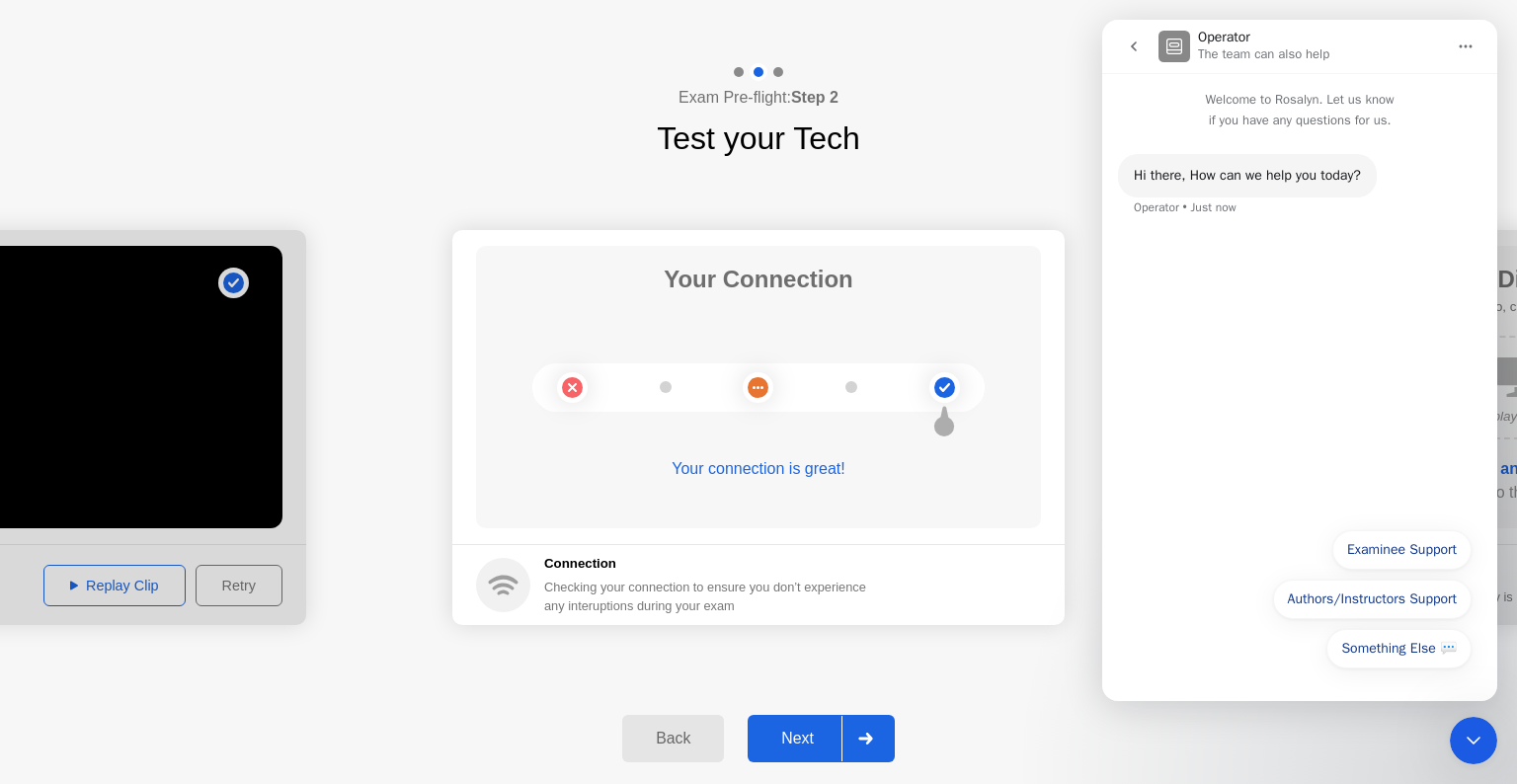 click on "Hi ​there, How can we help you today? Operator    •   Just now Something Else 💬 Examinee Support Authors/Instructors Support Something Else 💬" at bounding box center (1300, 416) 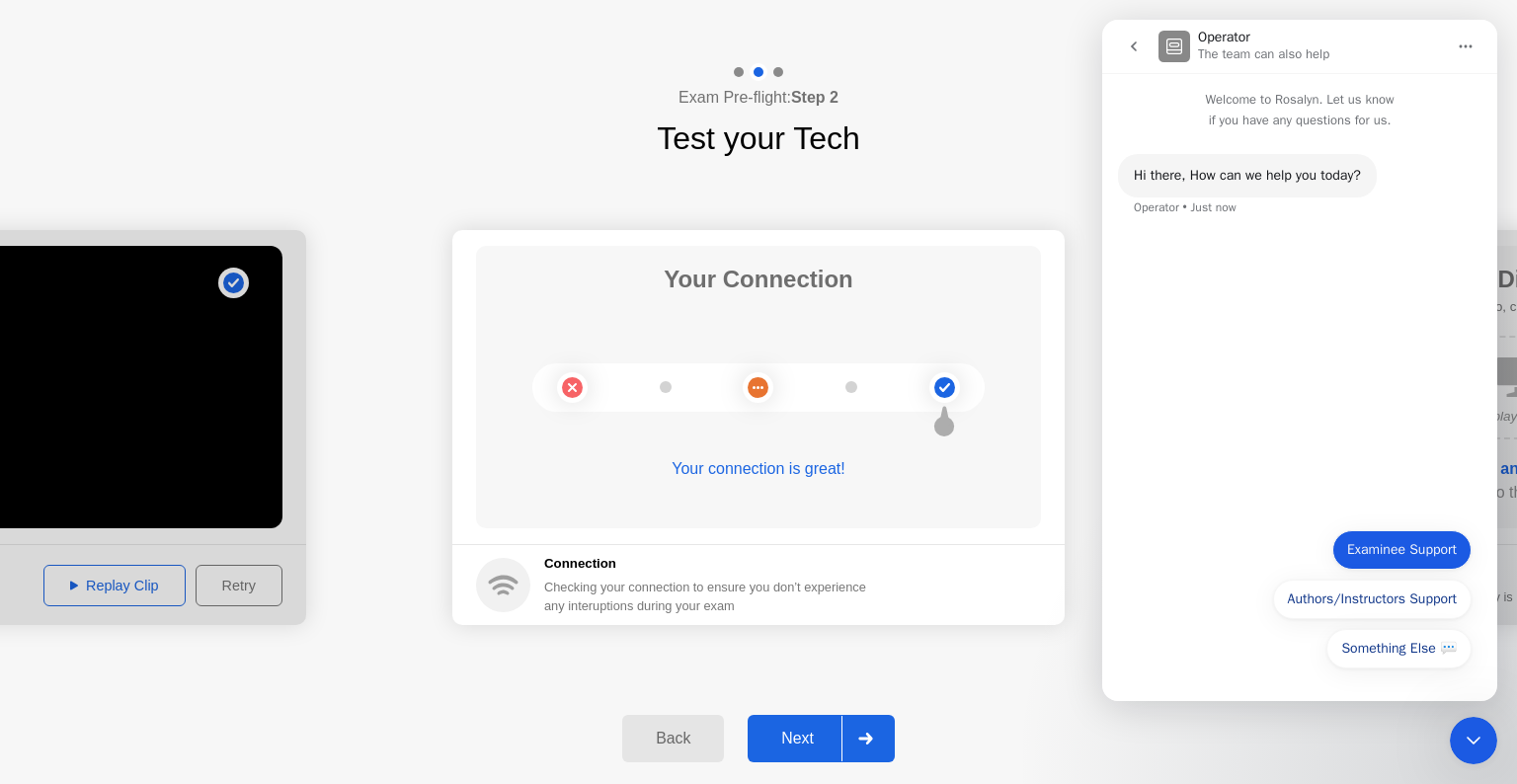 click on "Examinee Support" at bounding box center (1401, 550) 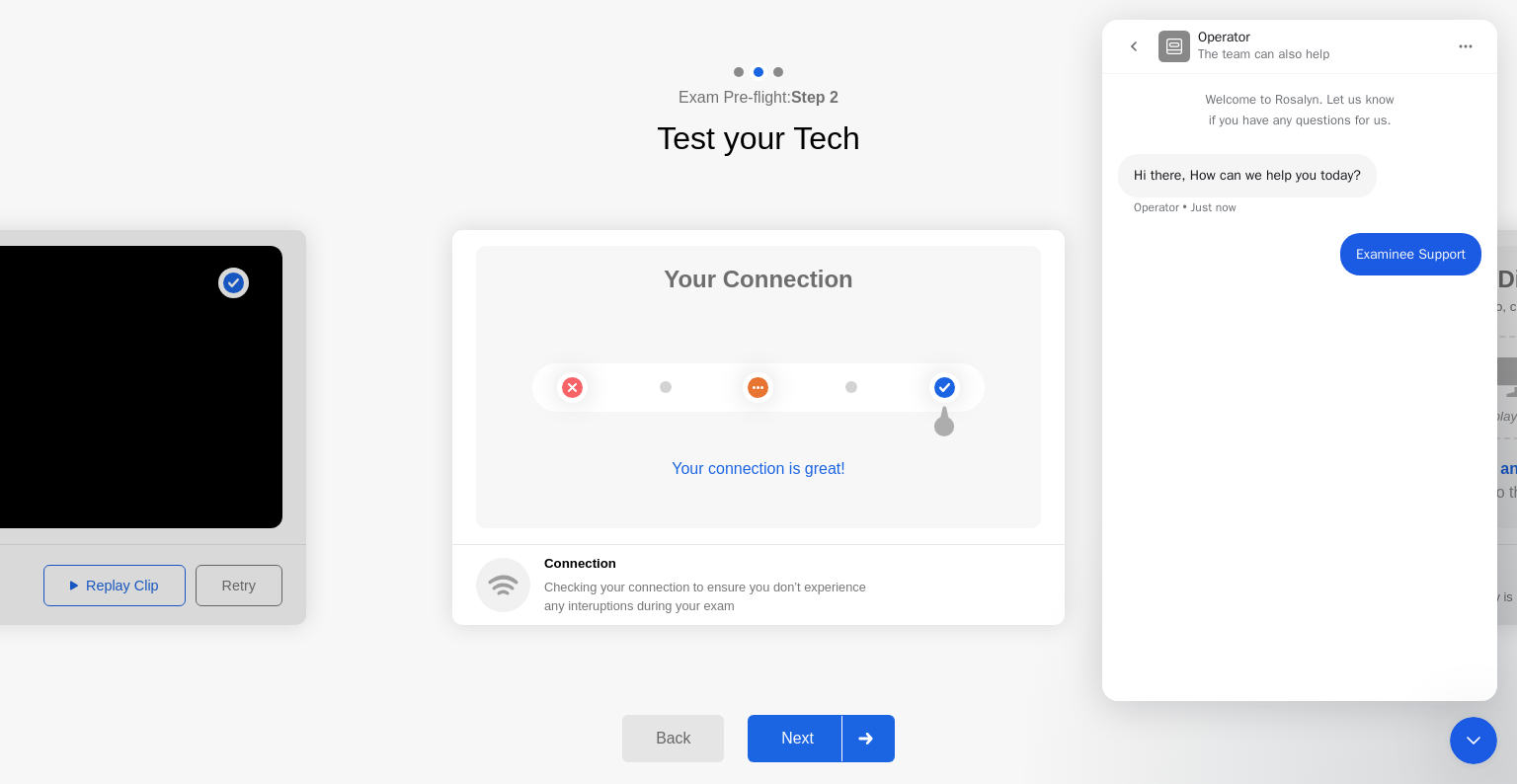 drag, startPoint x: 1193, startPoint y: 647, endPoint x: 1217, endPoint y: 617, distance: 38.418745 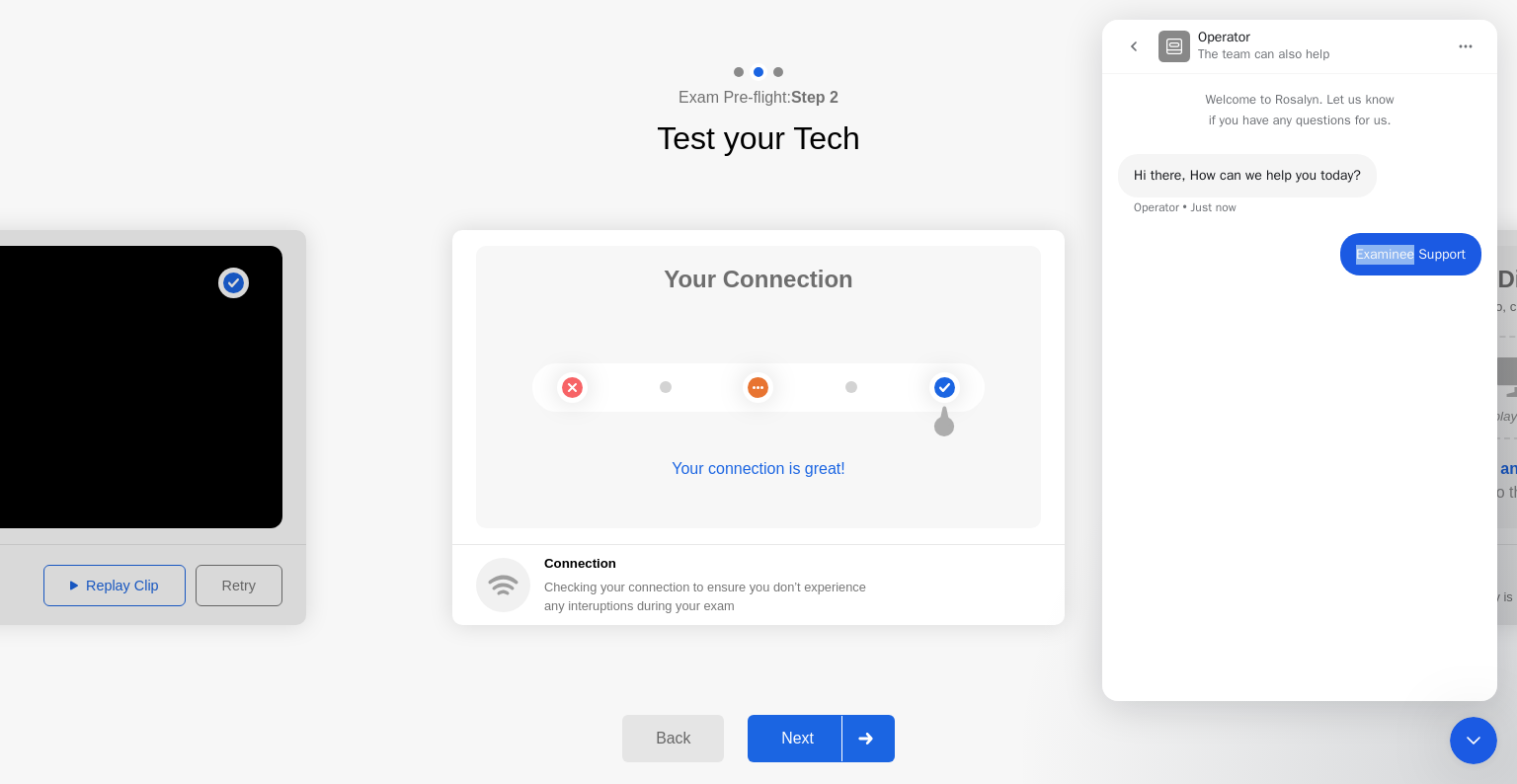click on "Hi ​there, How can we help you today? Operator    •   Just now Examinee Support    •   Just now" at bounding box center (1300, 407) 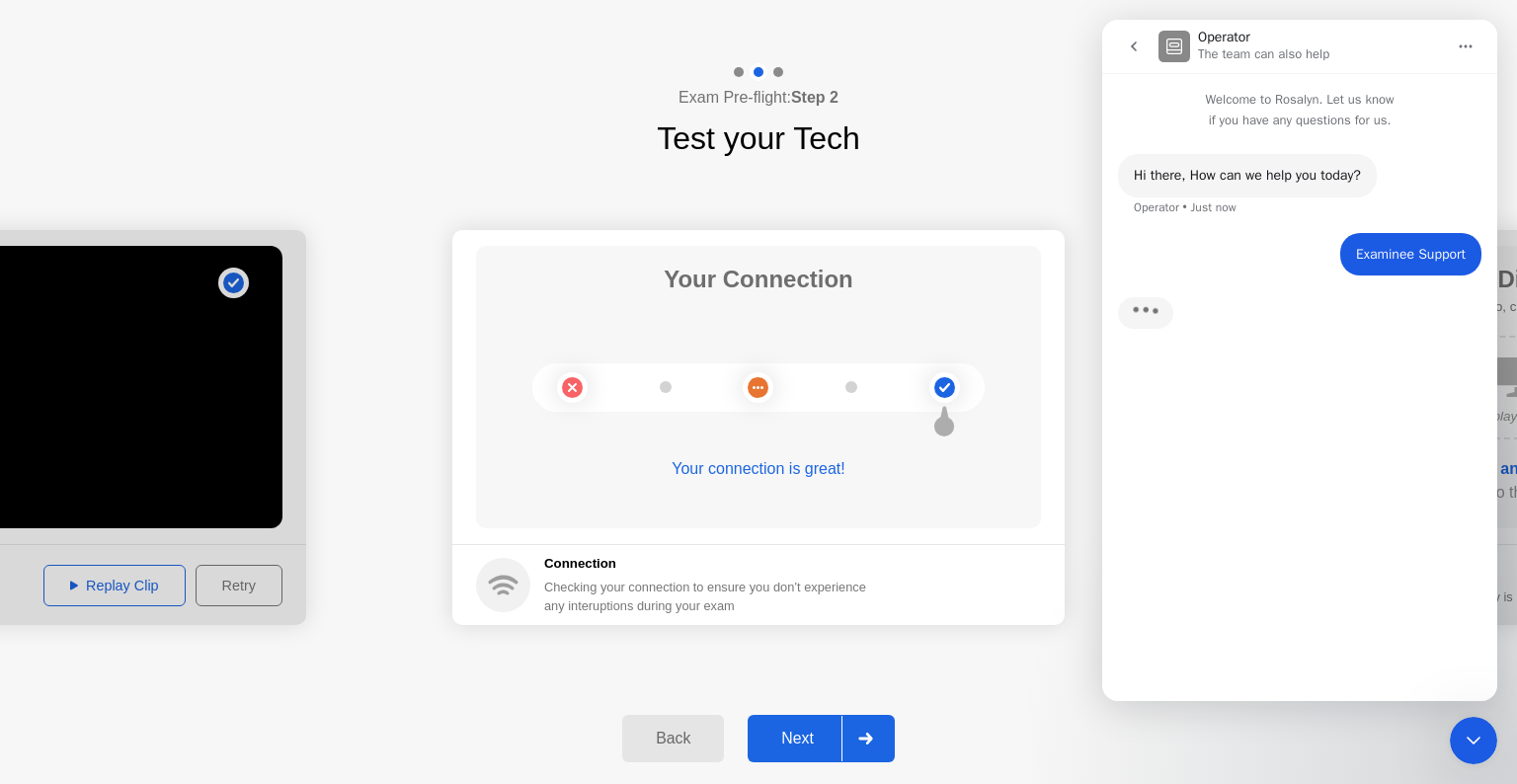 click on "Hi ​there, How can we help you today? Operator    •   Just now Examinee Support    •   Just now Typing" at bounding box center [1300, 416] 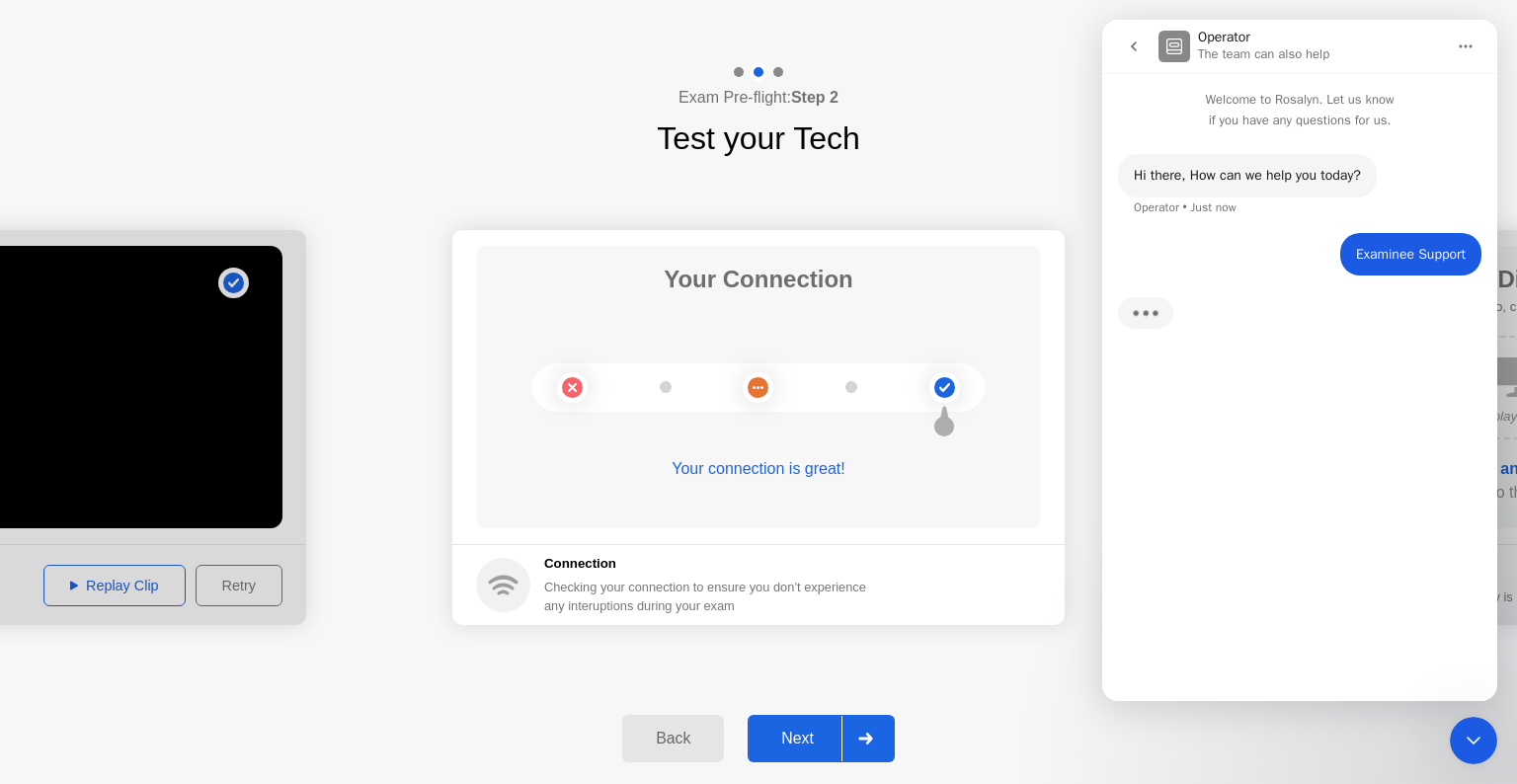 click on "Hi ​there, How can we help you today? Operator    •   Just now Examinee Support    •   Just now Typing" at bounding box center (1300, 416) 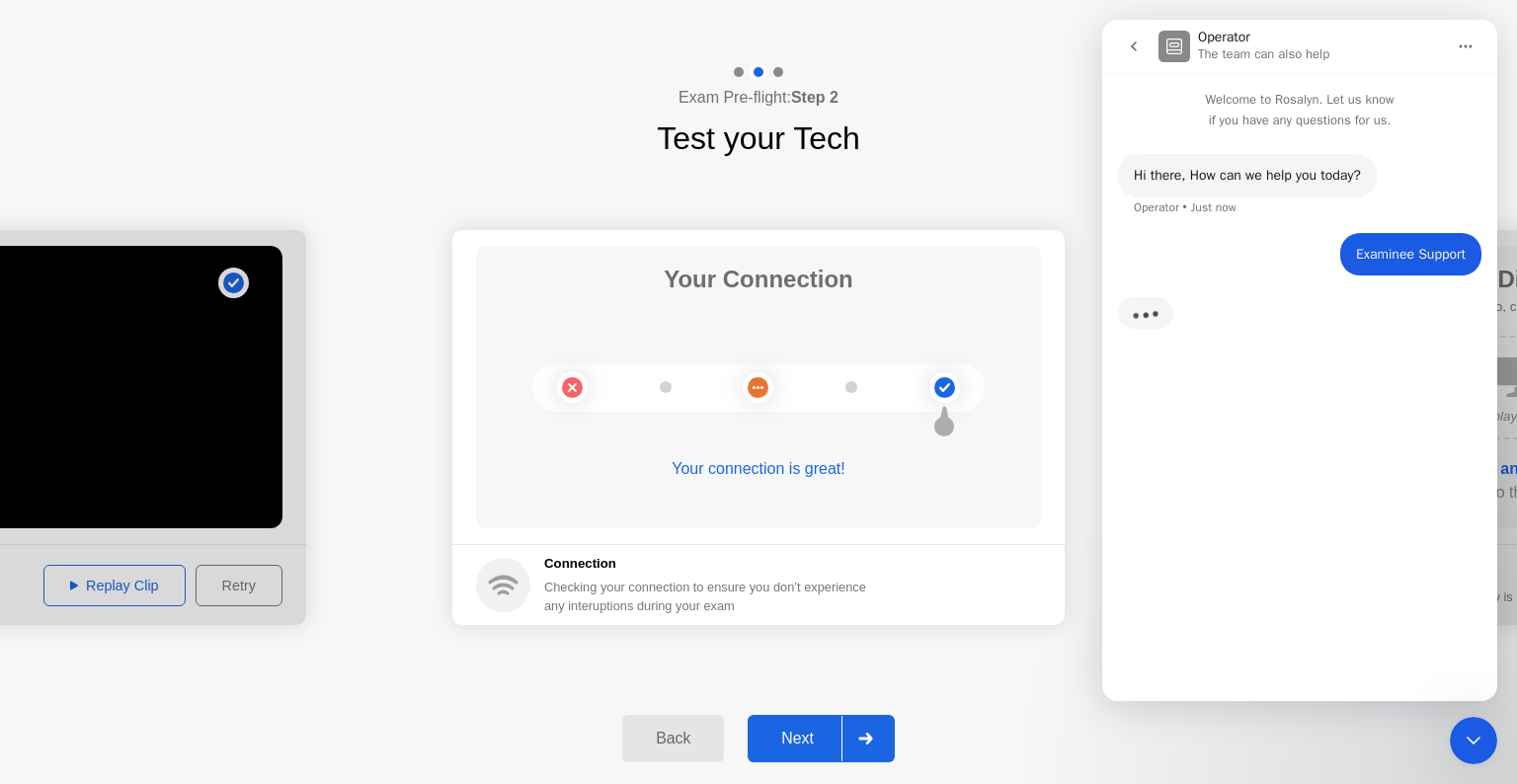 drag, startPoint x: 1273, startPoint y: 699, endPoint x: 1269, endPoint y: 711, distance: 12.649111 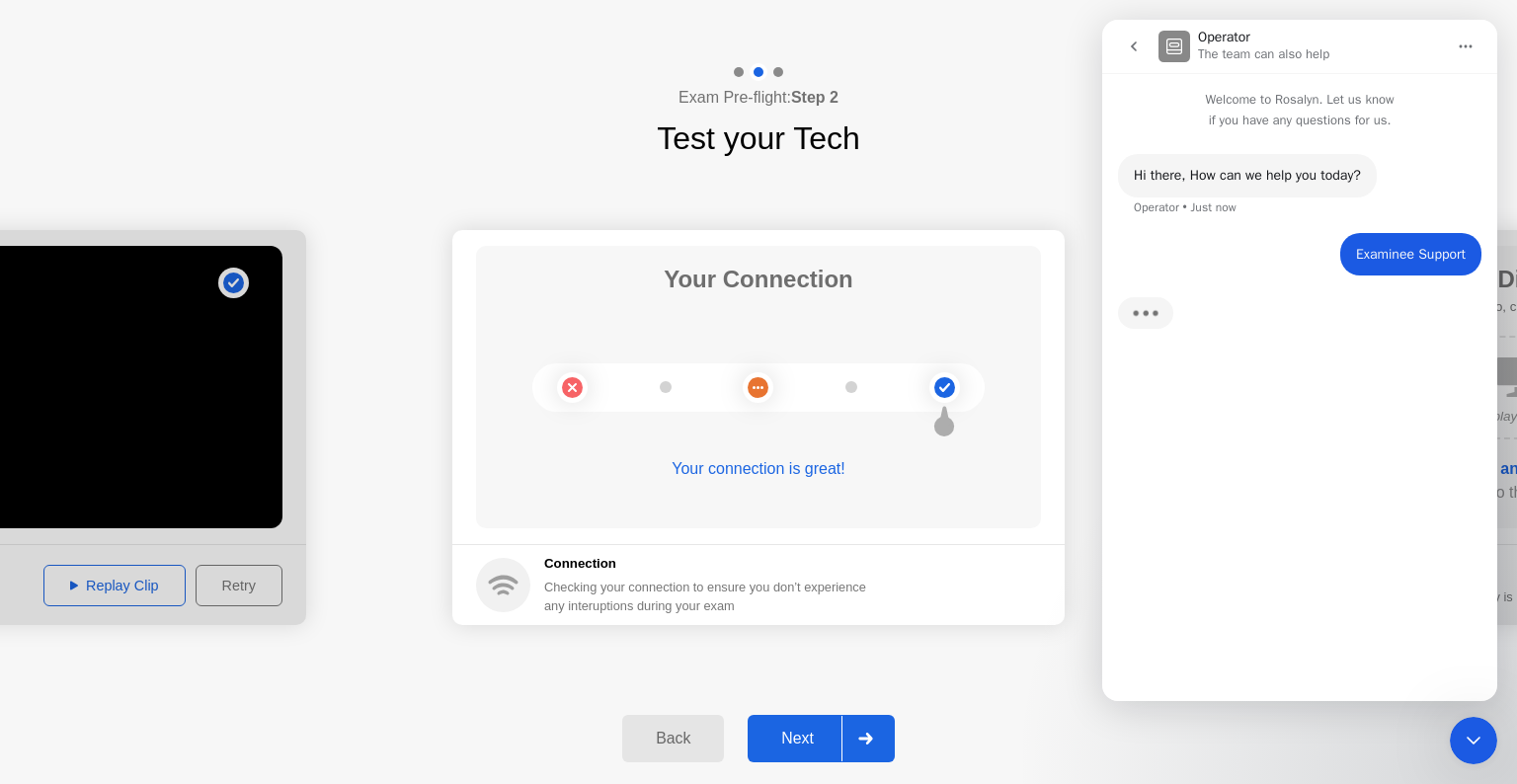 click on "Operator The team can also help Welcome to Rosalyn. Let us know if you have any questions for us. Hi ​there, How can we help you today? Operator    •   Just now Examinee Support    •   Just now Typing" 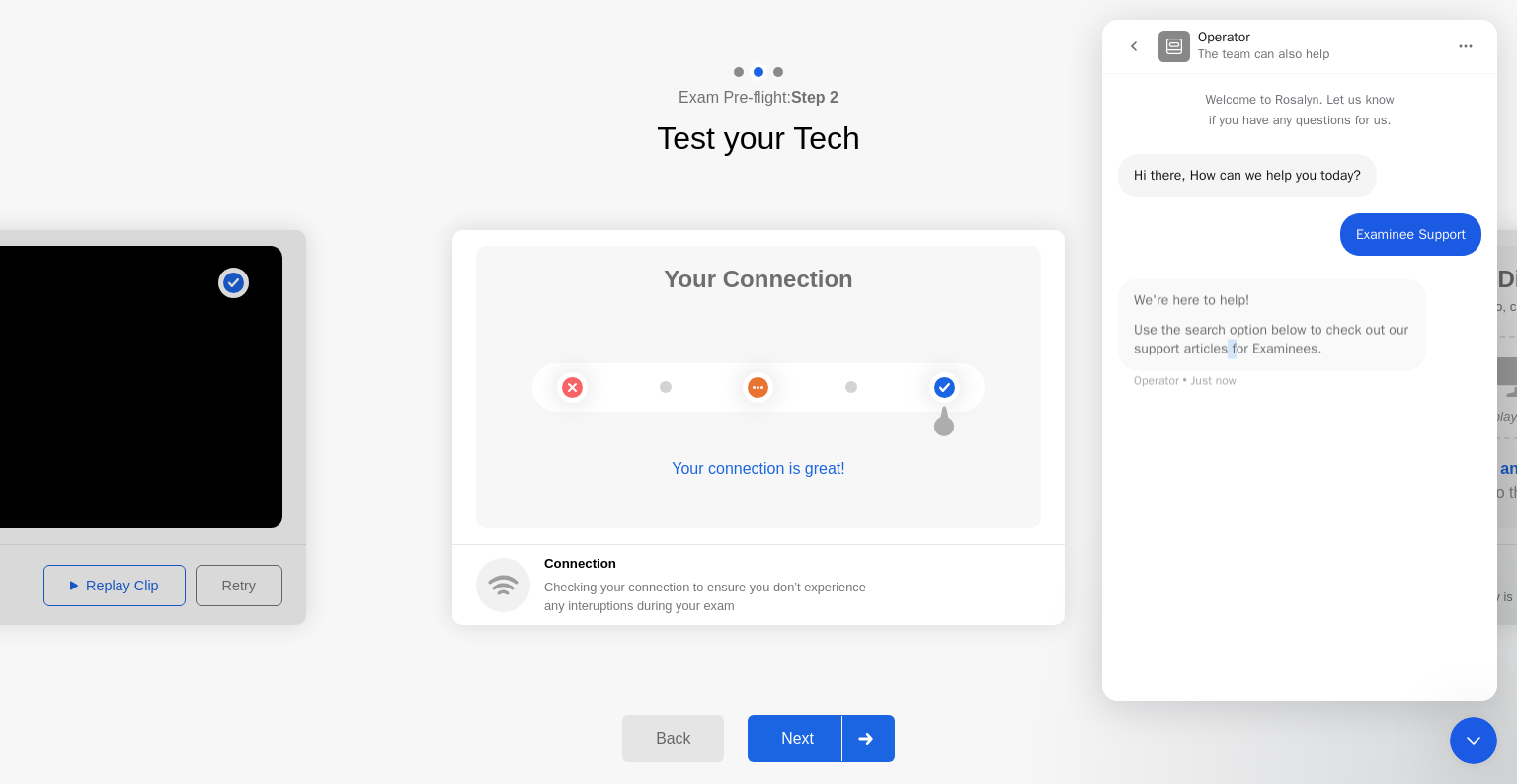 click on "Hi ​there, How can we help you today? Operator    •   Just now Examinee Support    •   Just now We're here to help!  Use the search option below to check out our support articles for Examinees. Operator    •   Just now" at bounding box center [1300, 407] 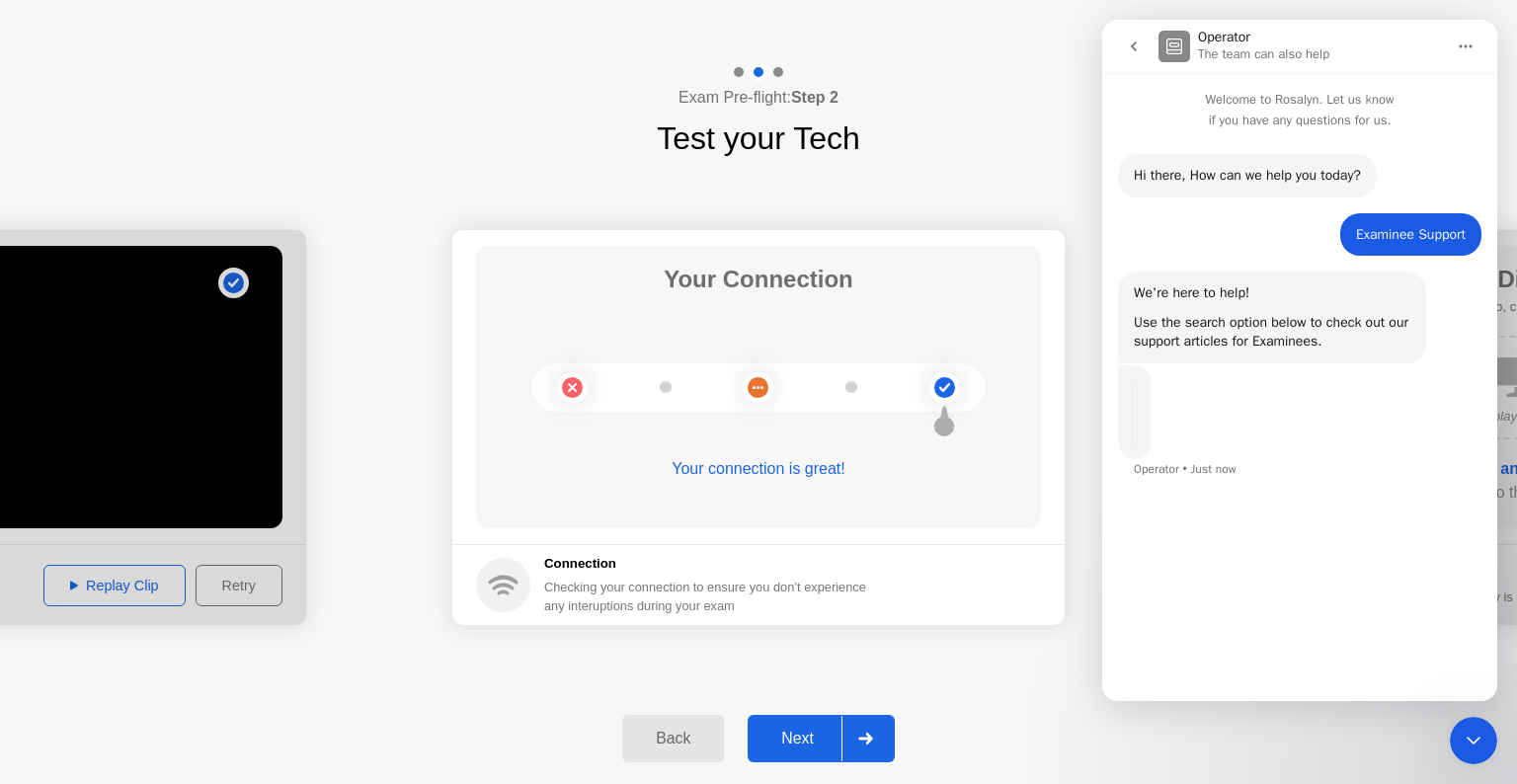 click on "Hi ​there, How can we help you today? Operator    •   Just now Examinee Support    •   Just now We're here to help!  Use the search option below to check out our support articles for Examinees. Operator    •   Just now Operator    •   Just now" at bounding box center [1300, 407] 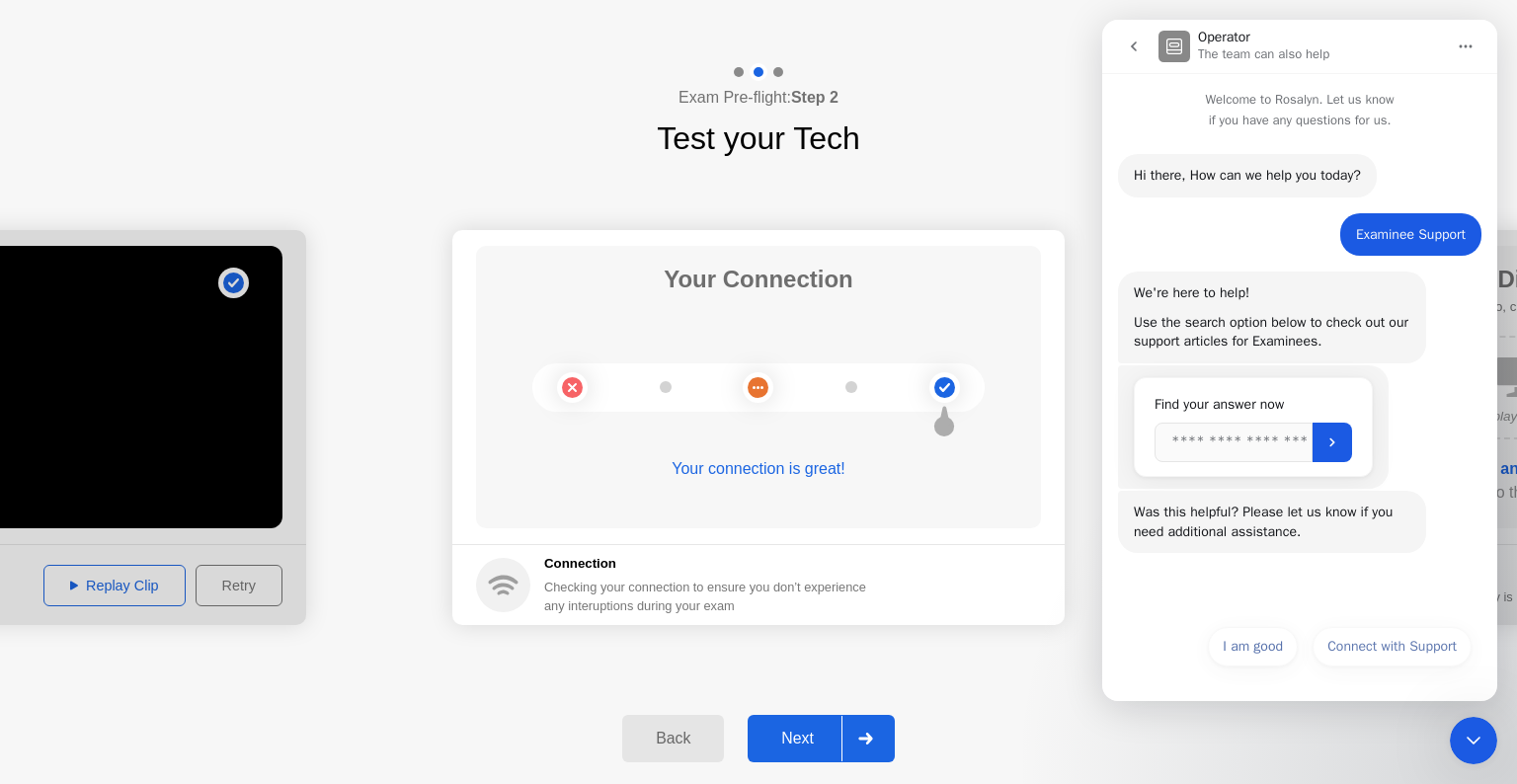 click on "Connect with Support I am good Connect with Support" at bounding box center [1300, 653] 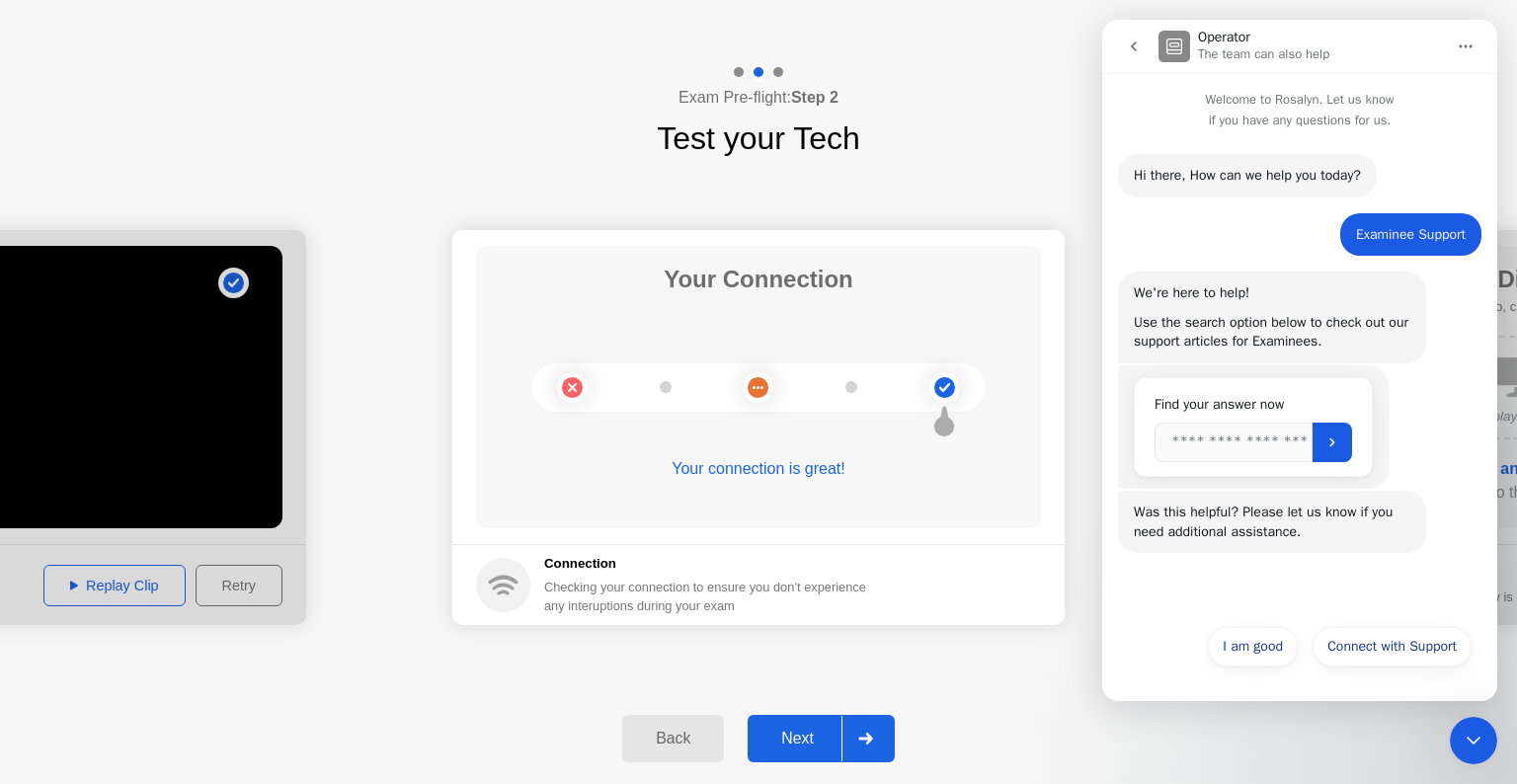 click on "Connect with Support I am good Connect with Support" at bounding box center (1300, 649) 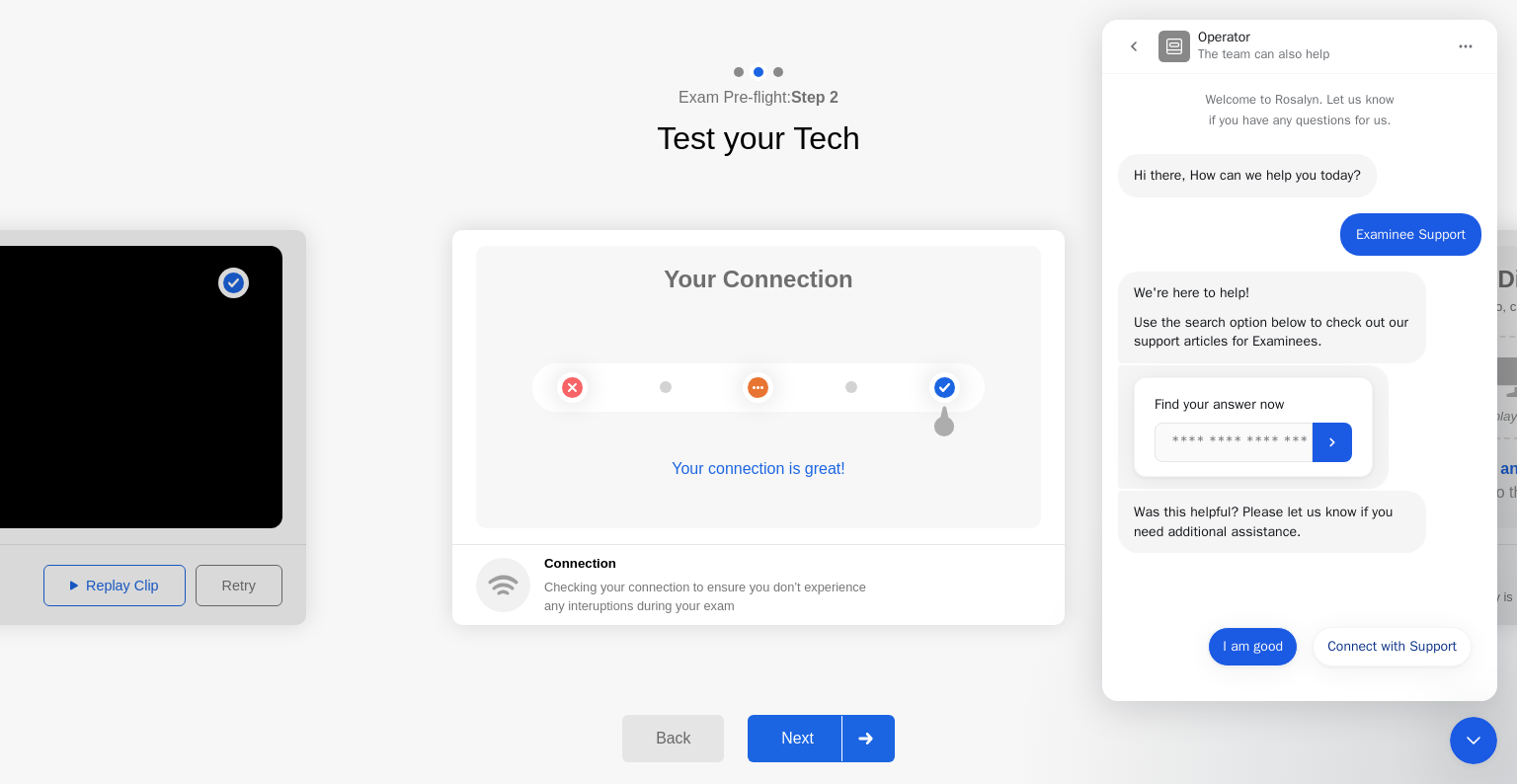 click on "I am good" at bounding box center (1252, 647) 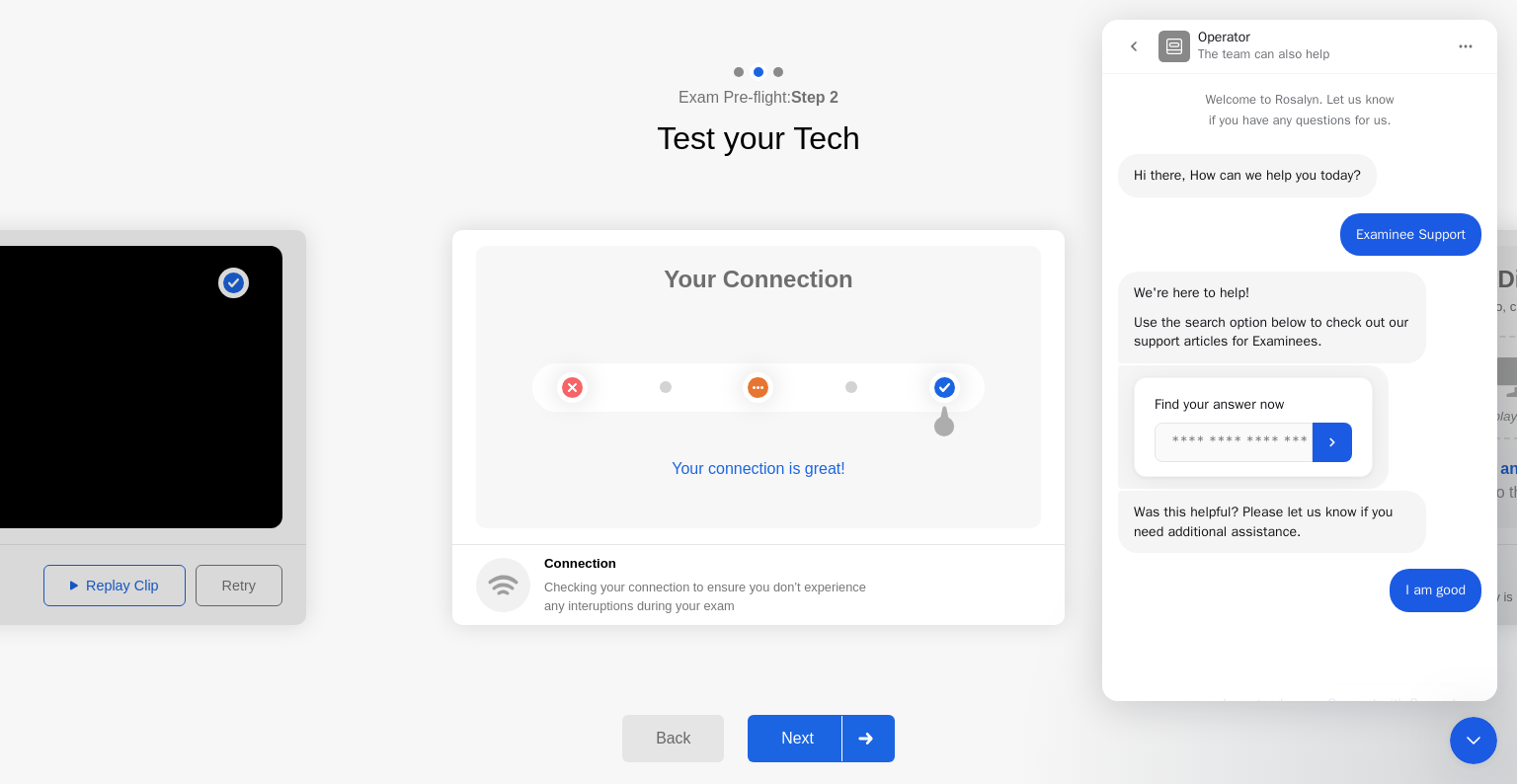 drag, startPoint x: 1292, startPoint y: 653, endPoint x: 1355, endPoint y: 653, distance: 63 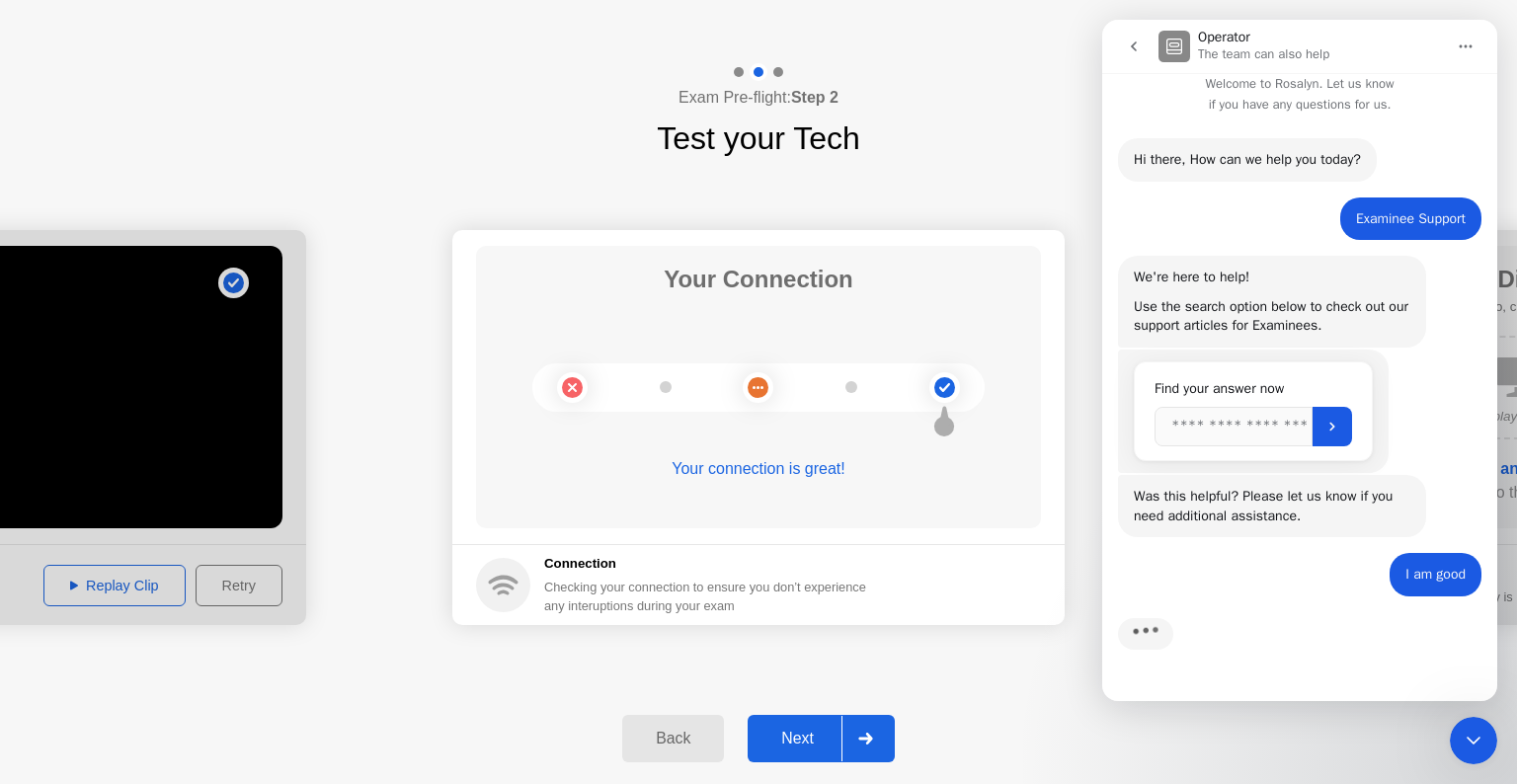 click on "Typing" at bounding box center (1300, 646) 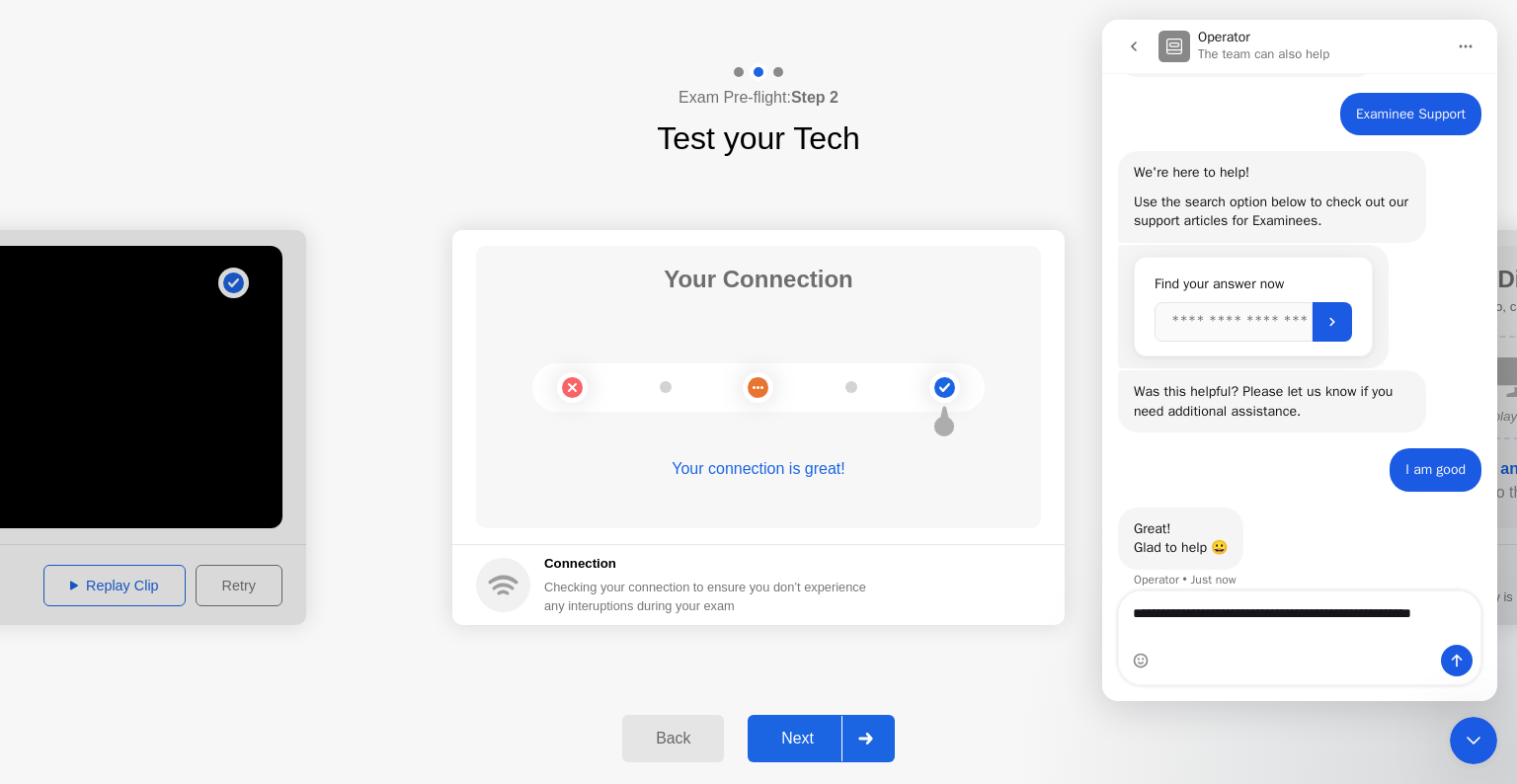 scroll, scrollTop: 140, scrollLeft: 0, axis: vertical 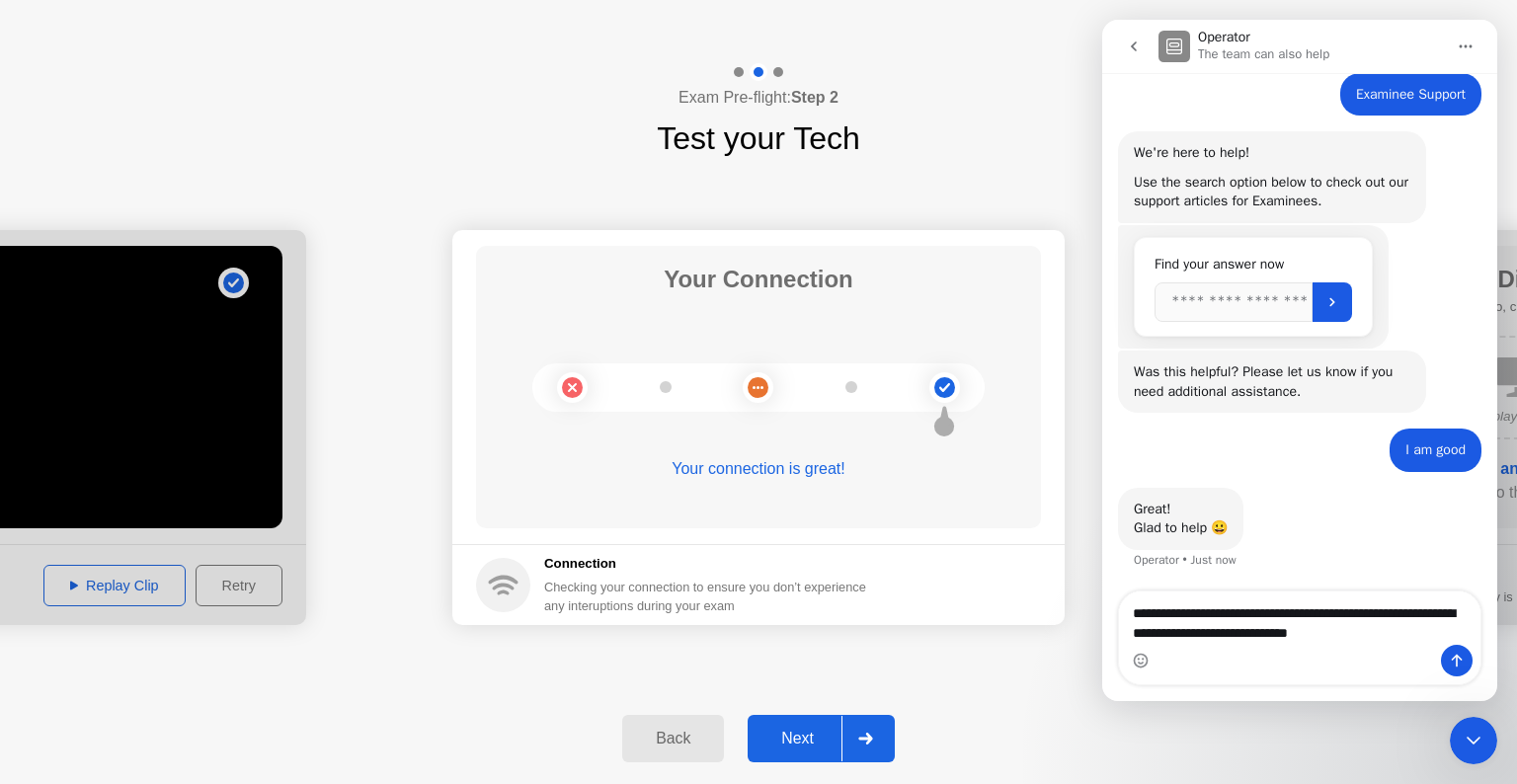 type on "**********" 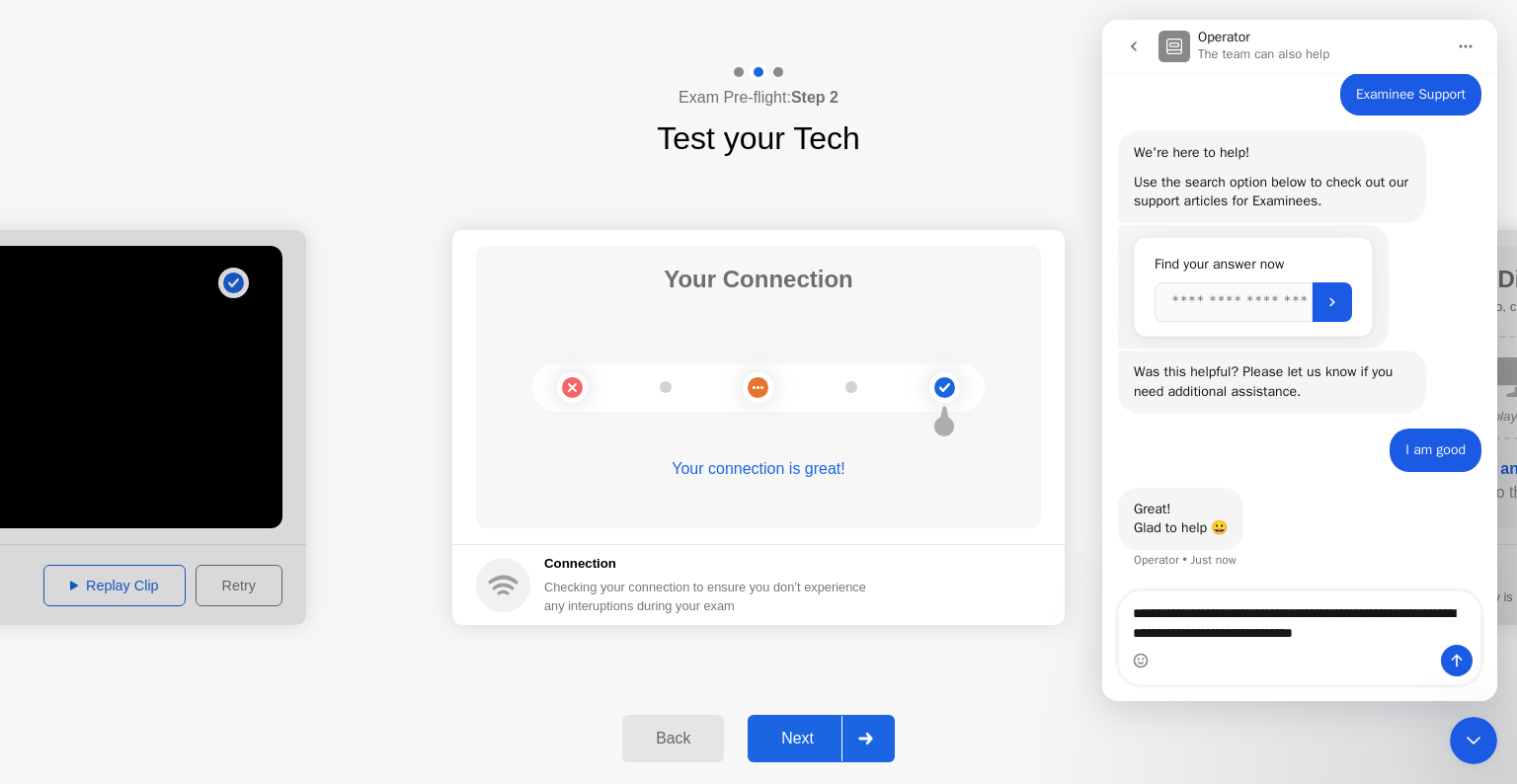 type 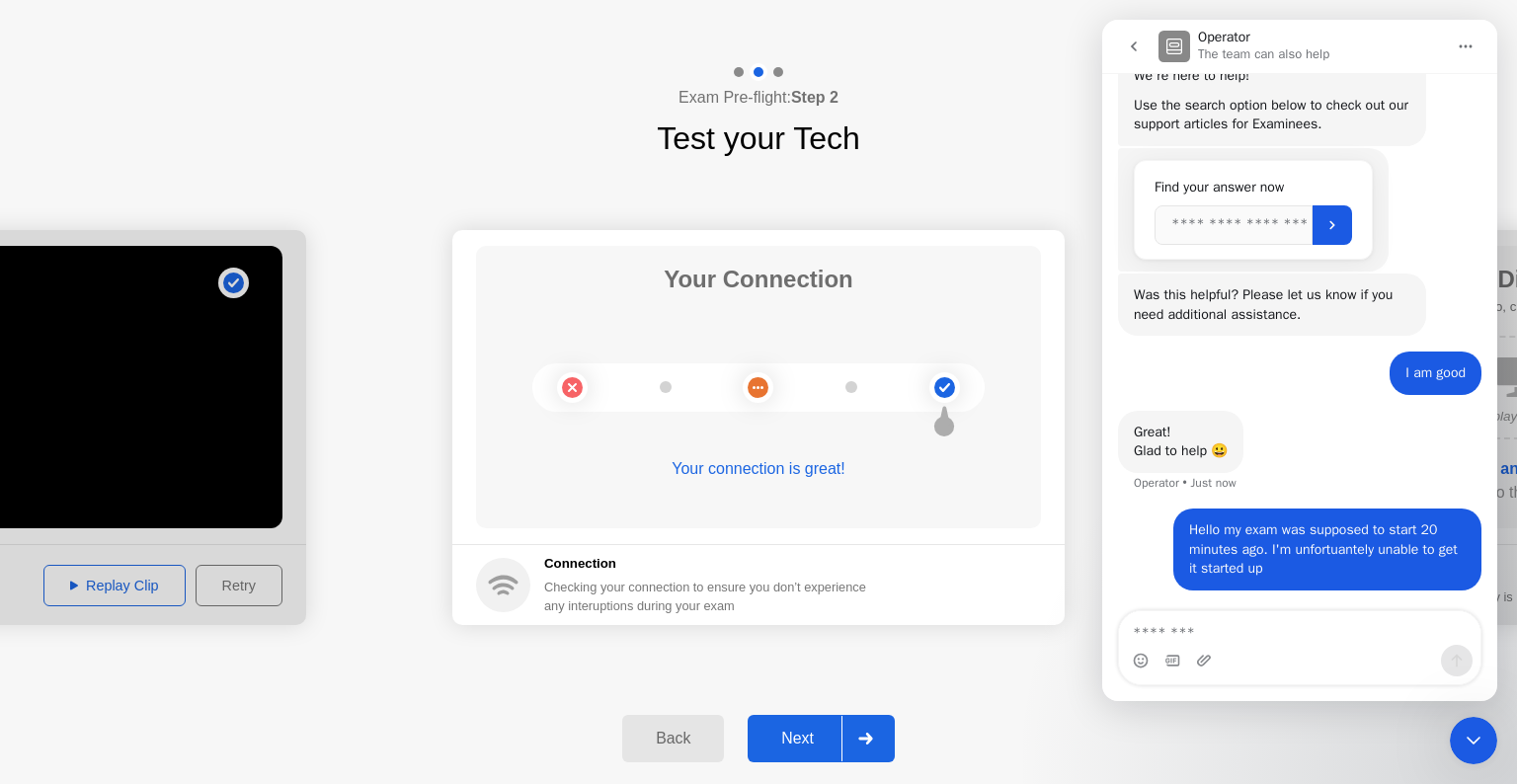 scroll, scrollTop: 217, scrollLeft: 0, axis: vertical 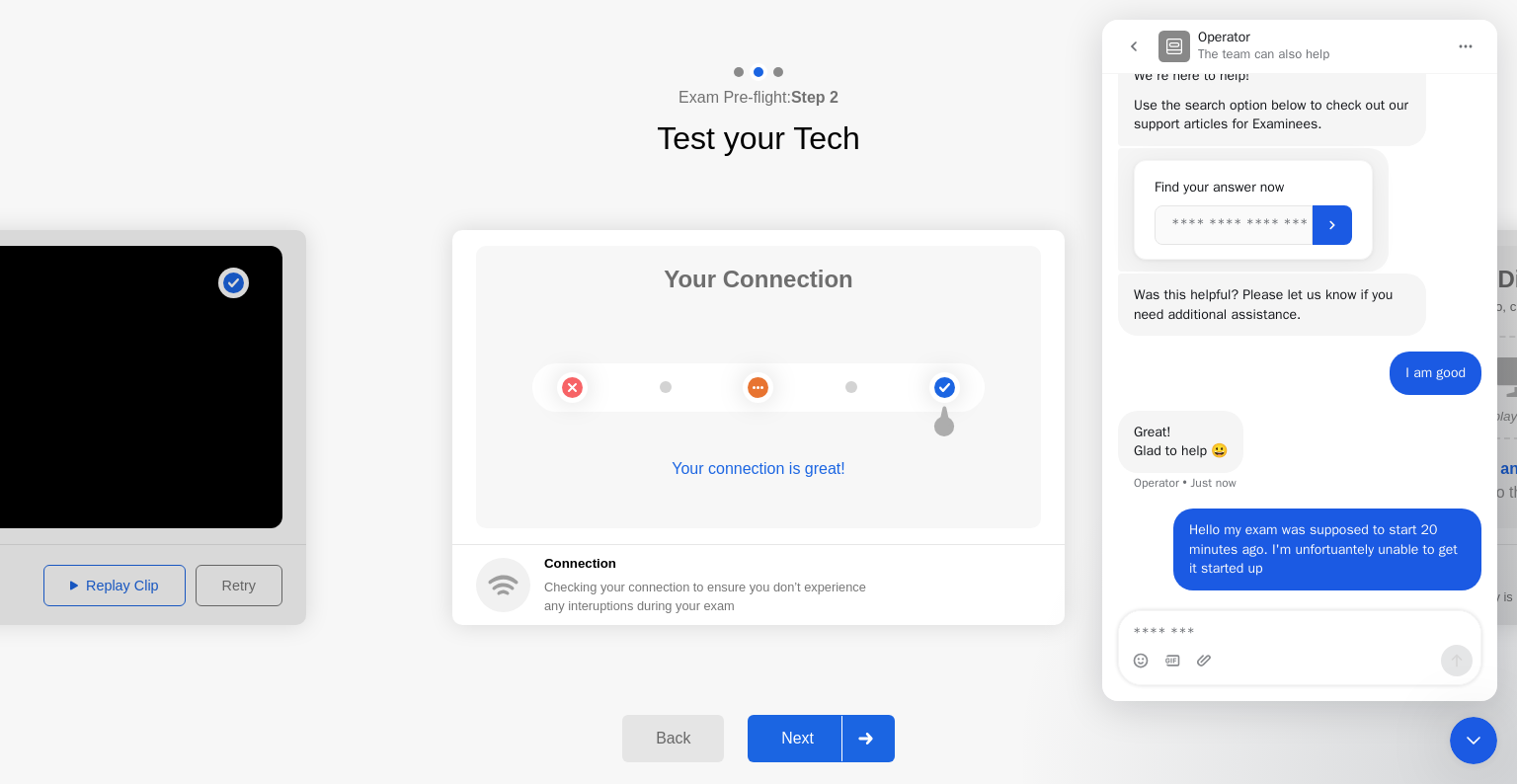 click on "Next" 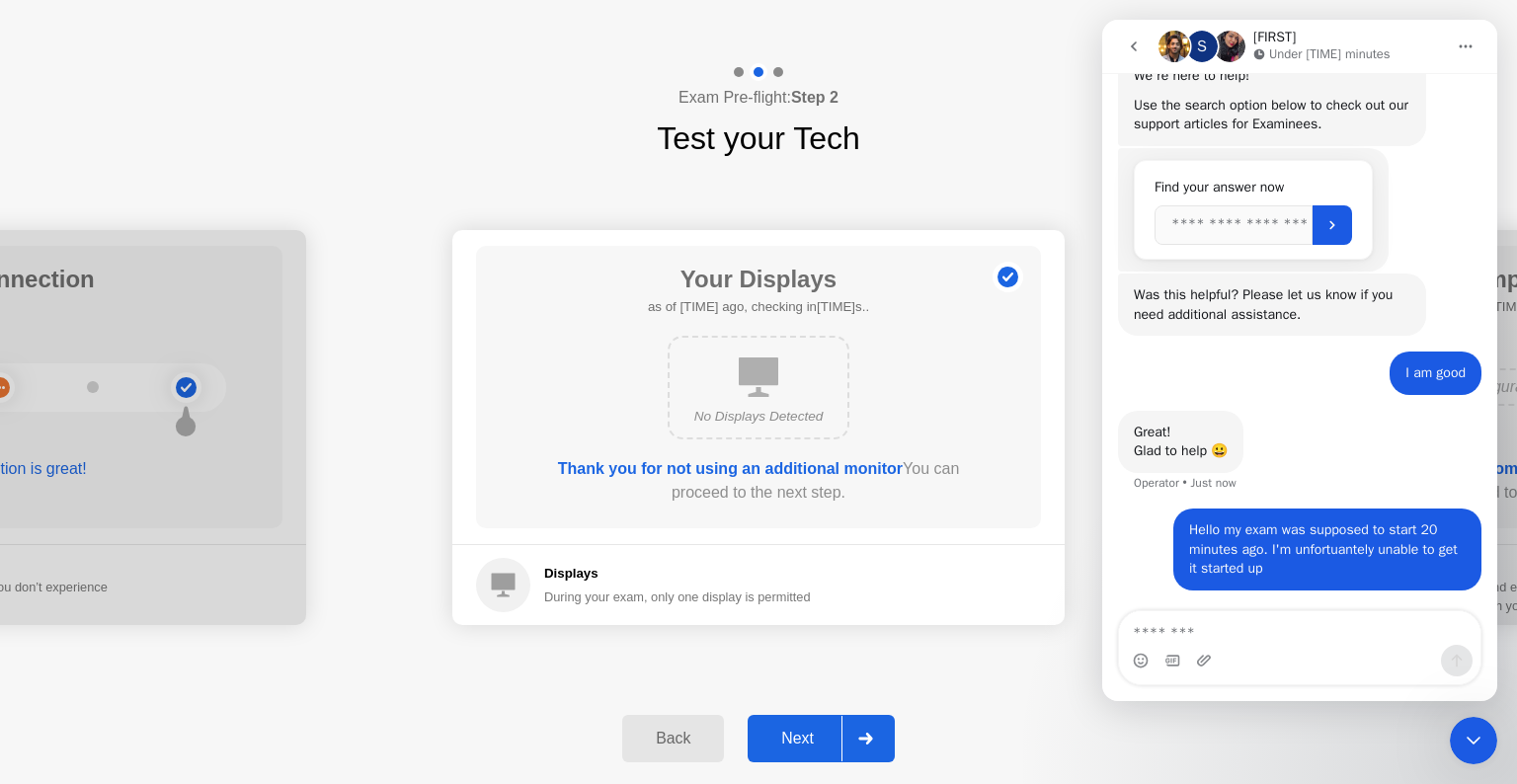 click 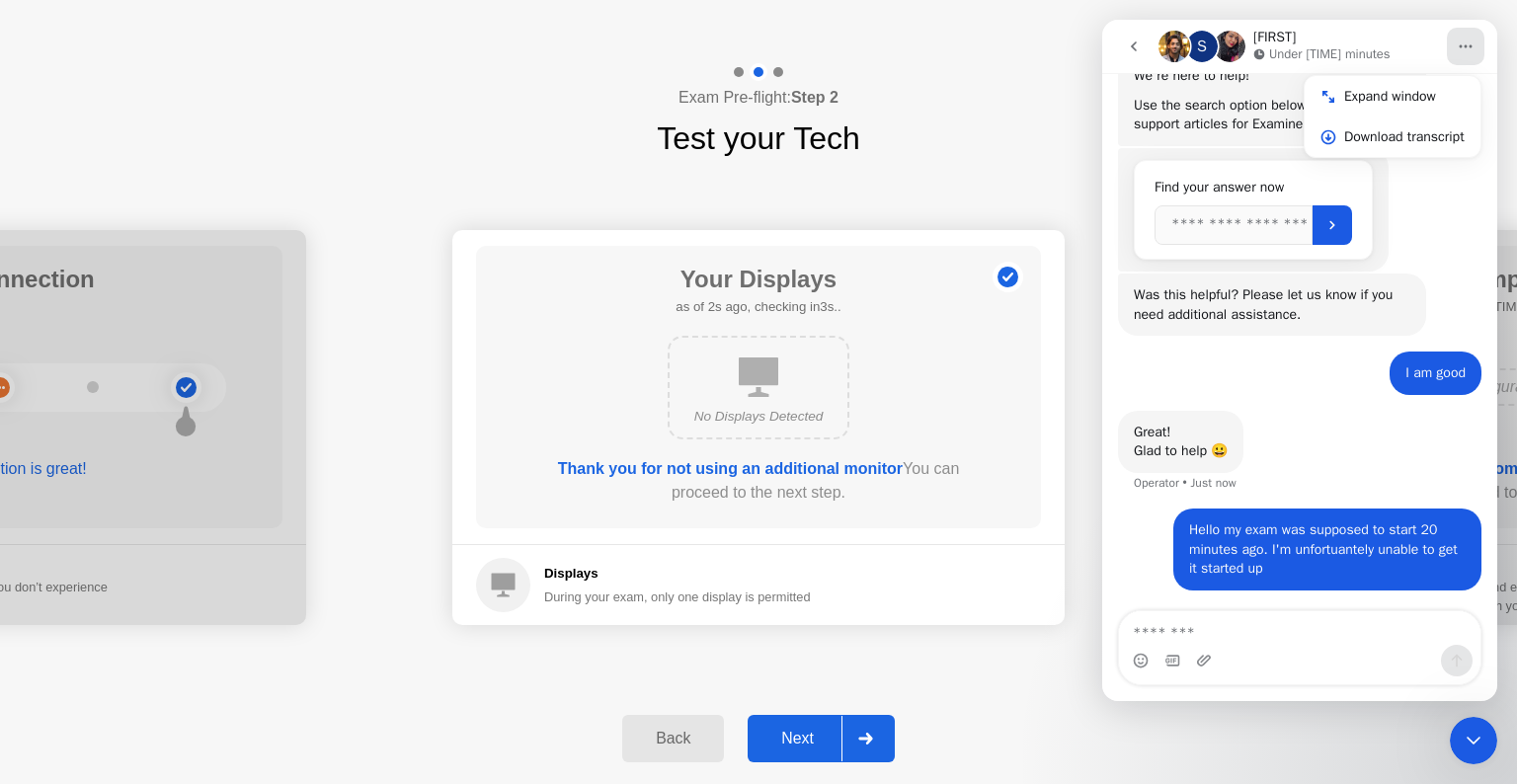 drag, startPoint x: 960, startPoint y: 672, endPoint x: 936, endPoint y: 681, distance: 25.632011 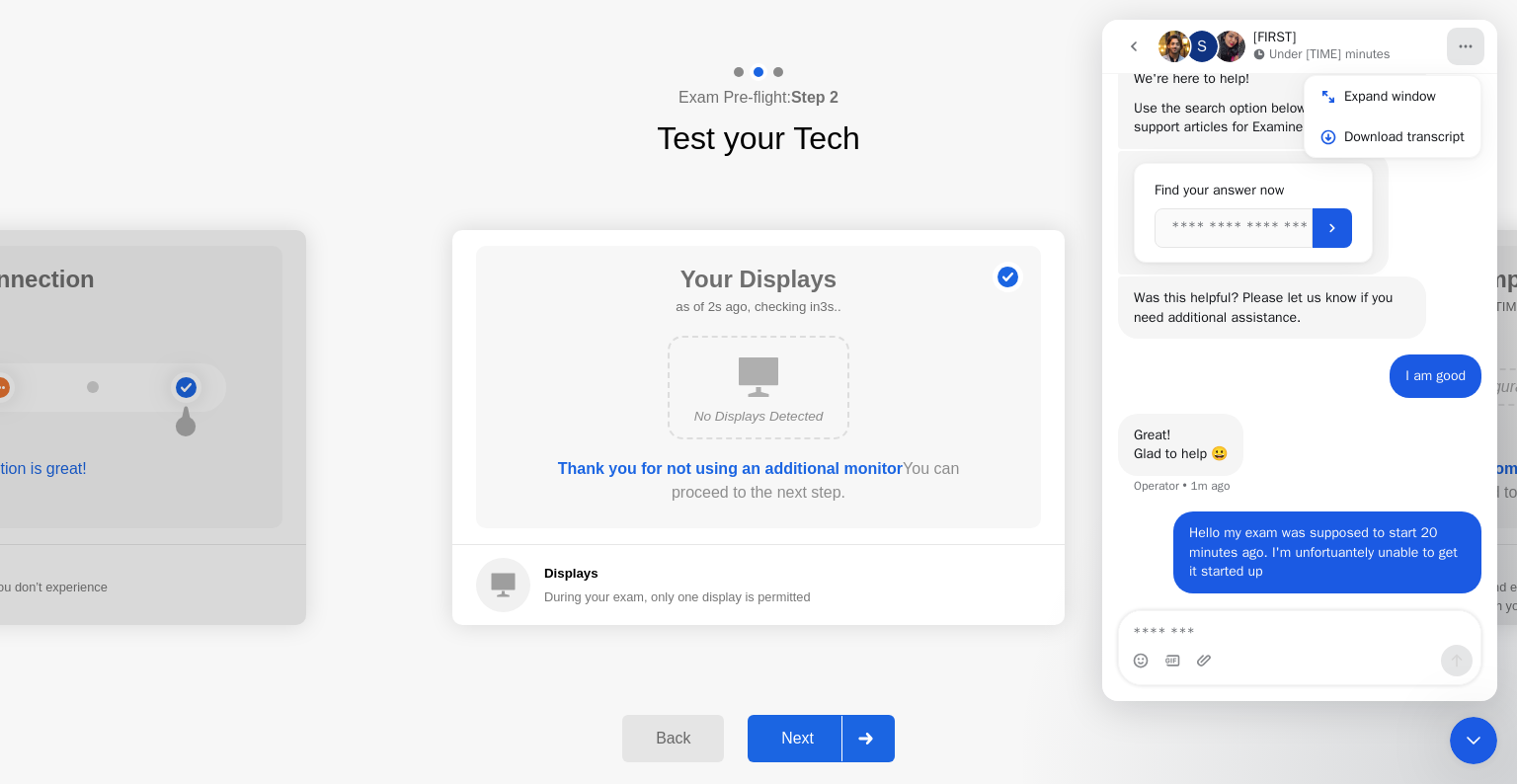 scroll, scrollTop: 217, scrollLeft: 0, axis: vertical 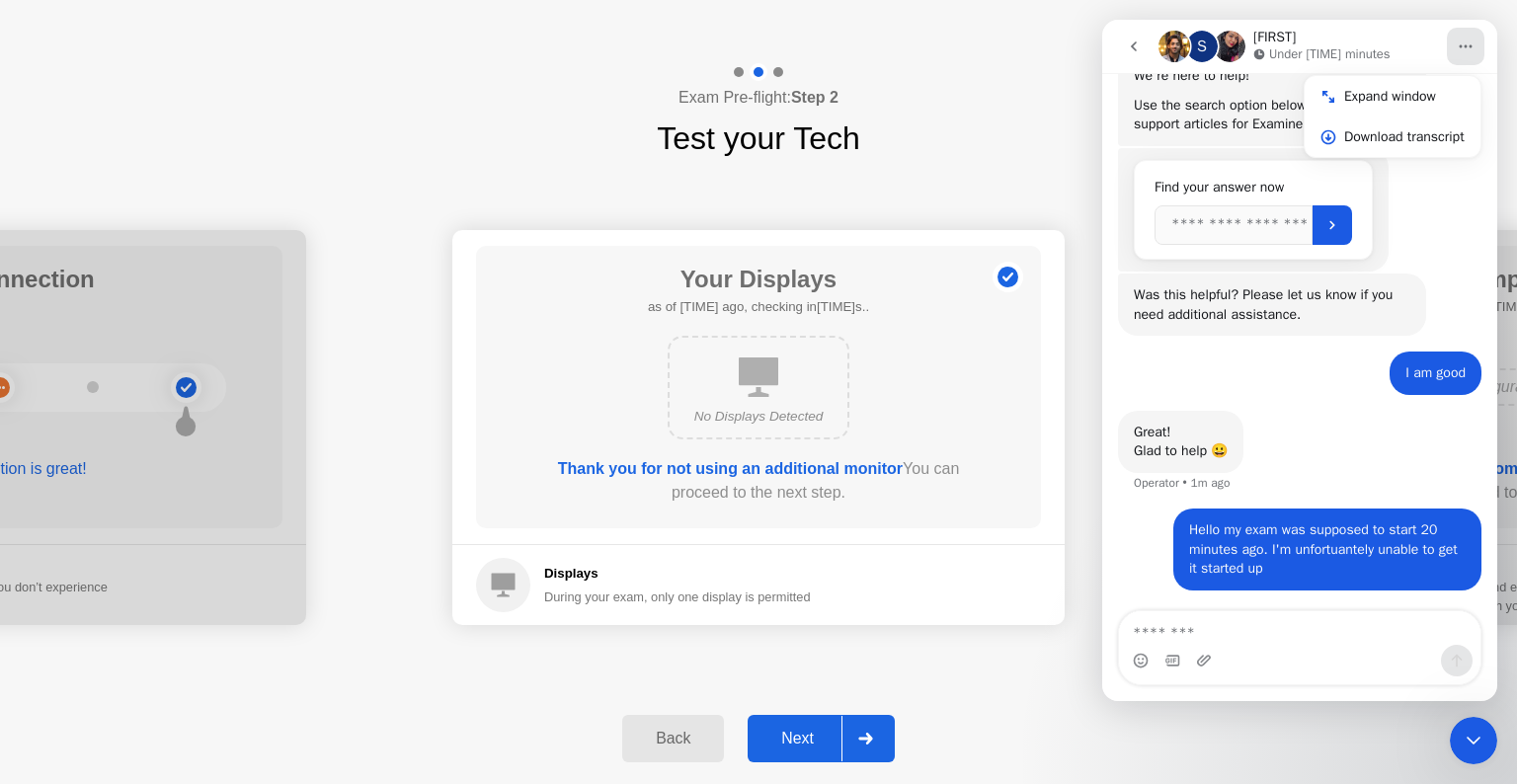 click on "Next" 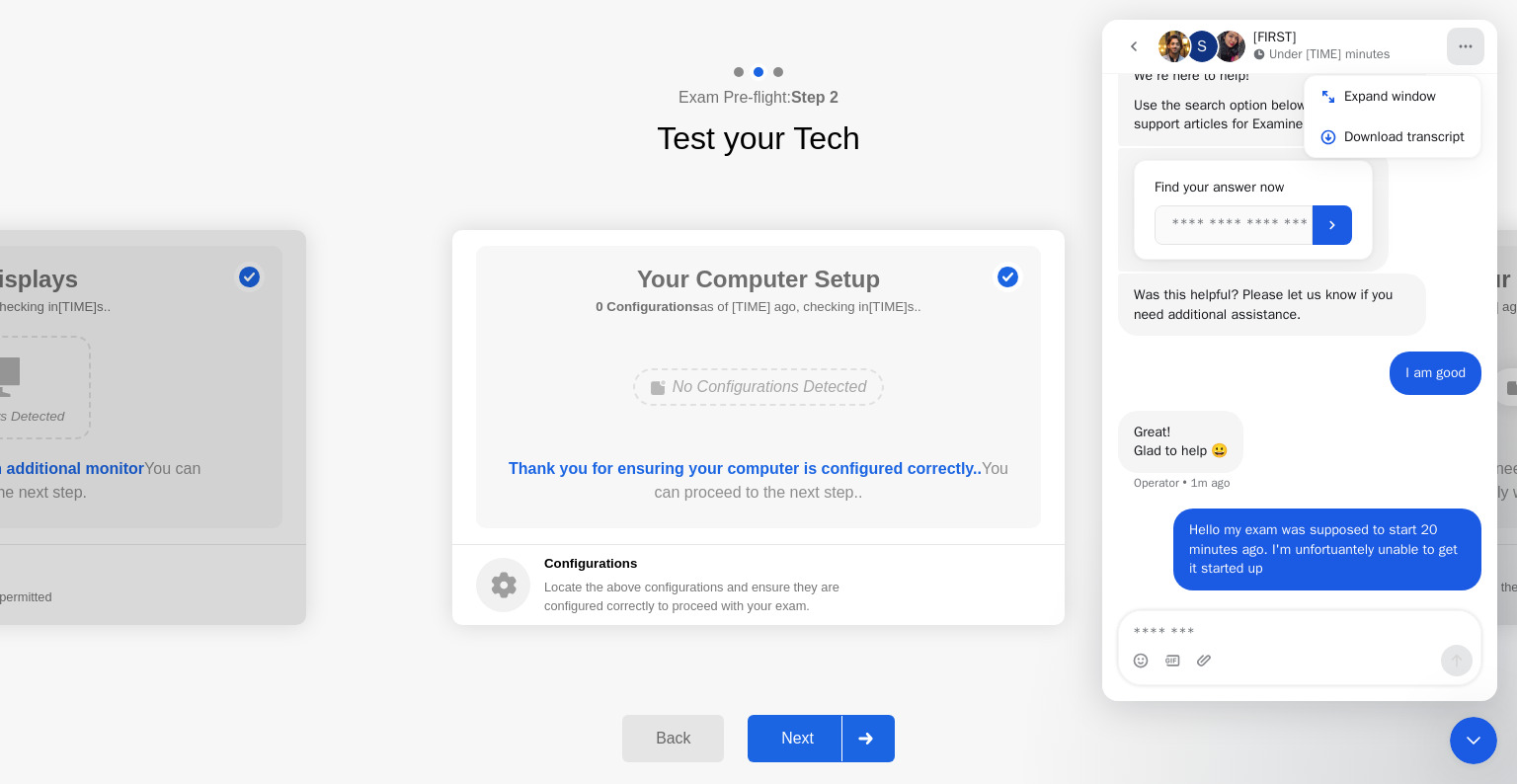 click on "Next" 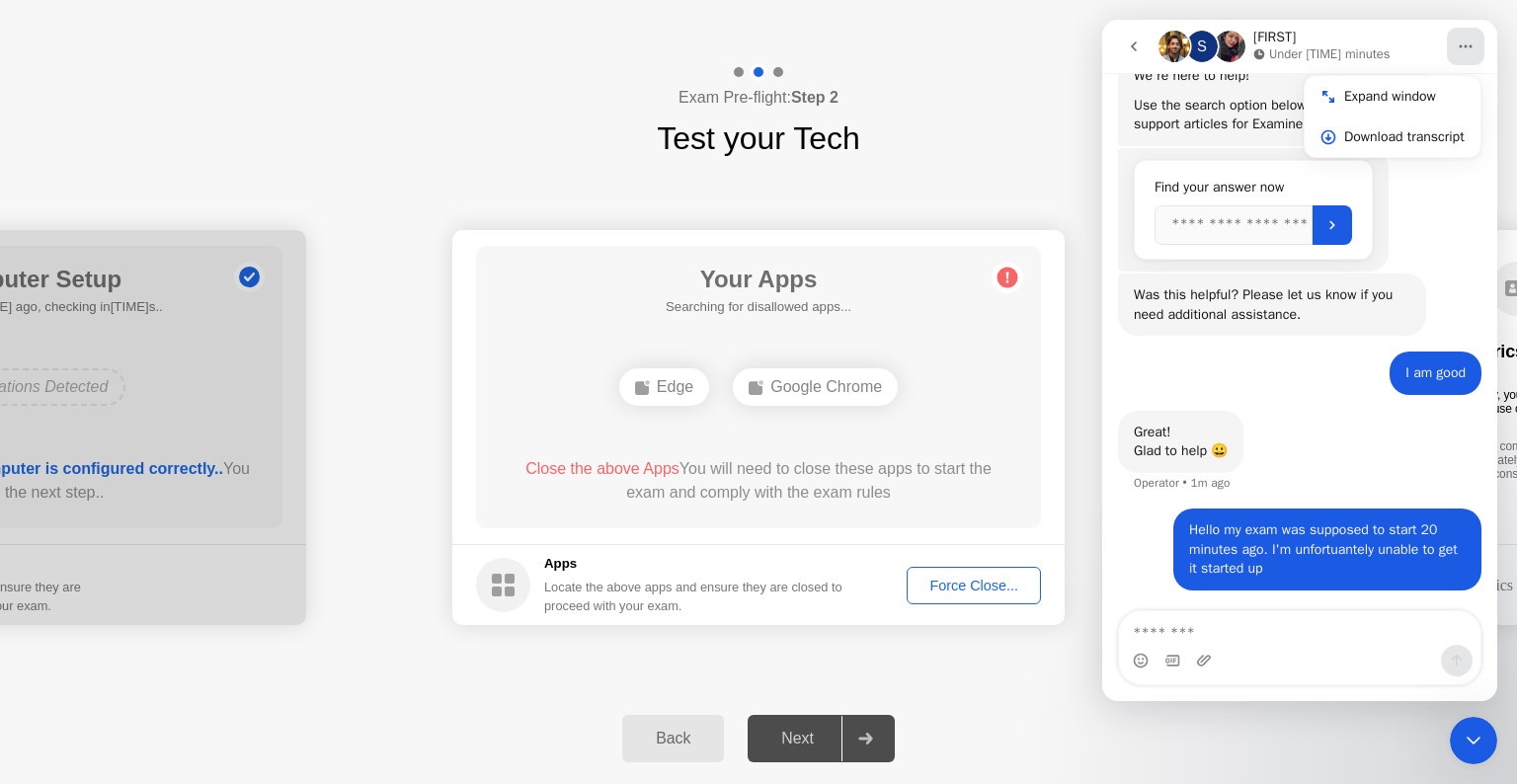 click on "Next" 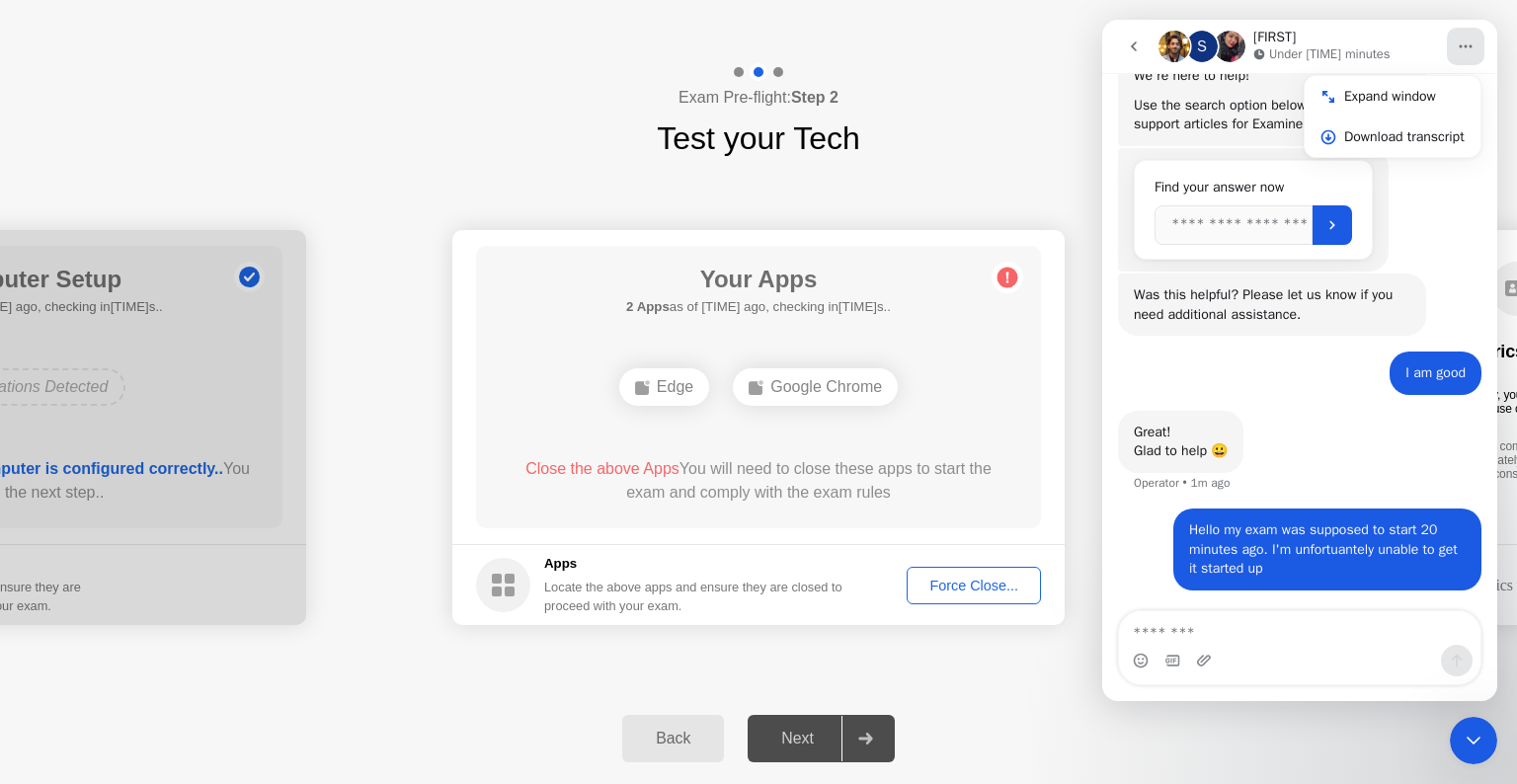 click on "Force Close..." 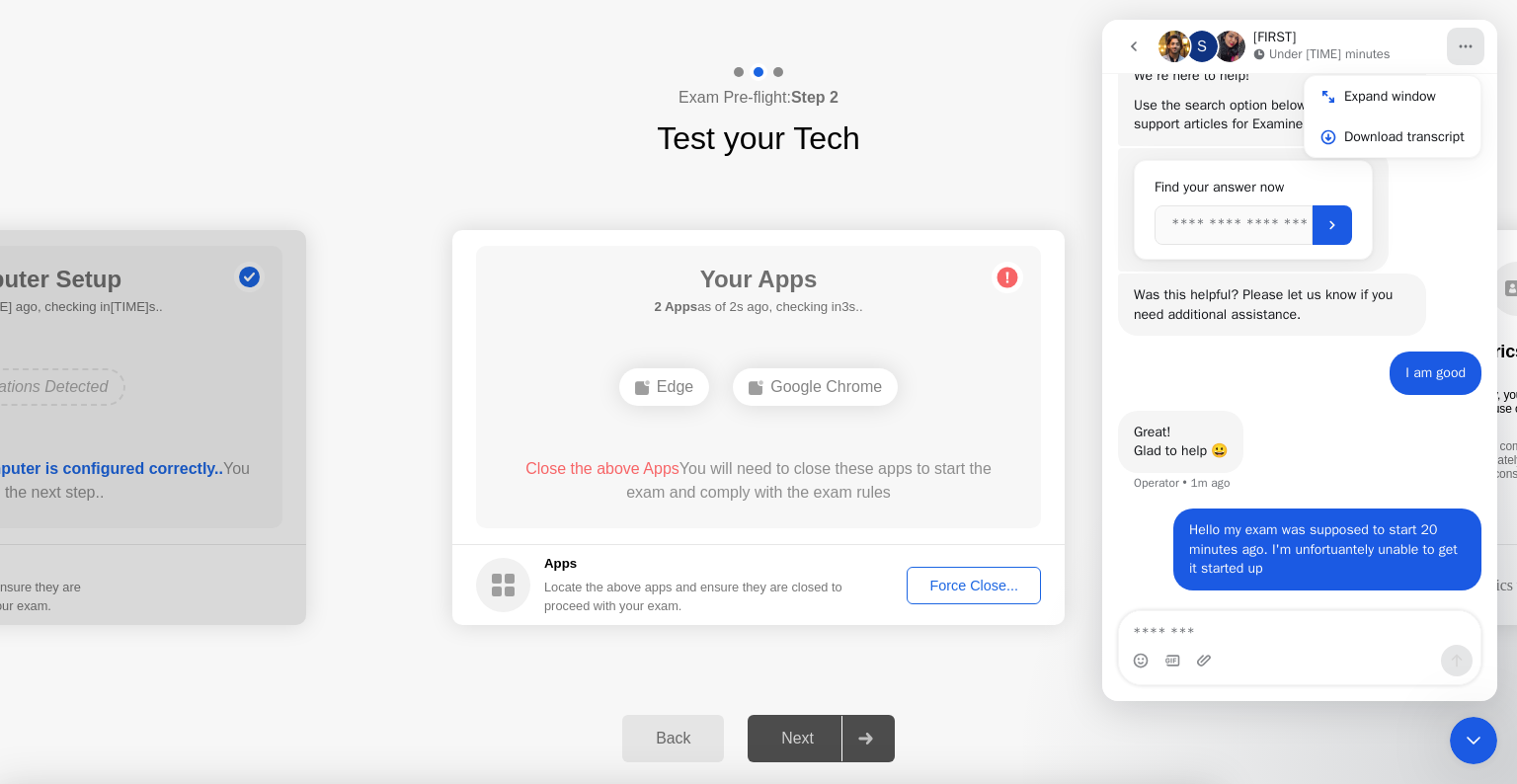 click on "Confirm" at bounding box center [673, 1057] 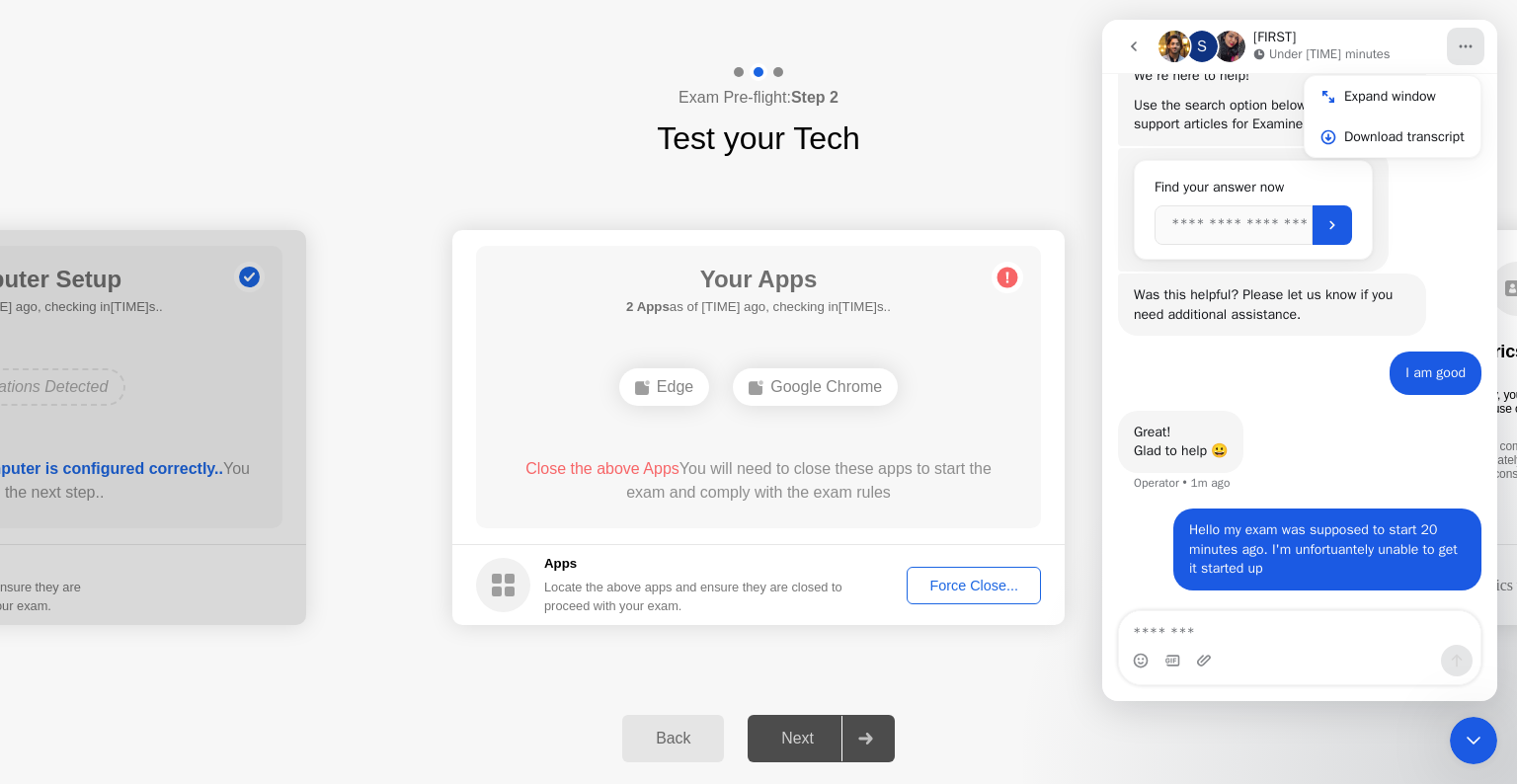 click on "Force Close..." 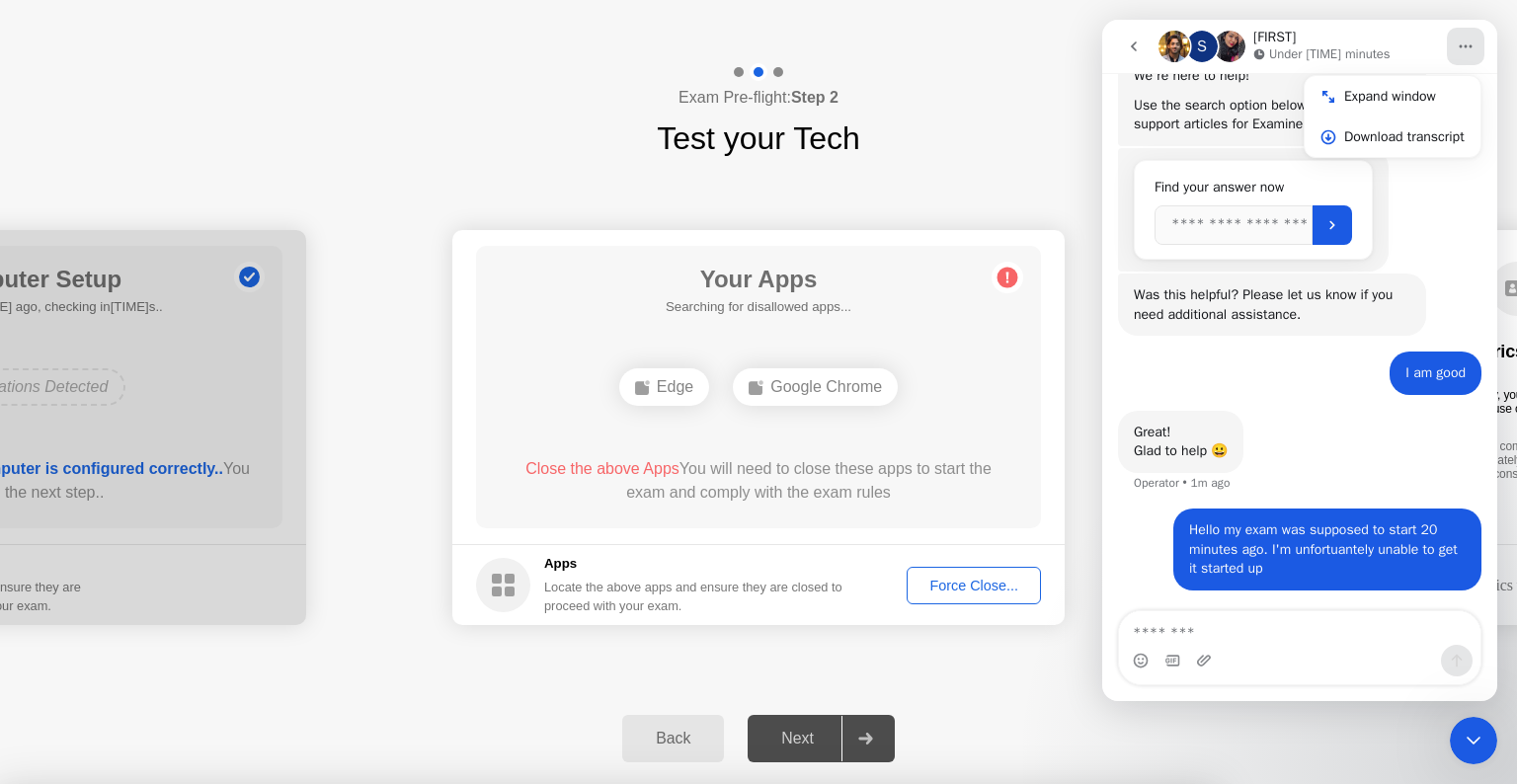 click on "Confirm" at bounding box center [673, 1057] 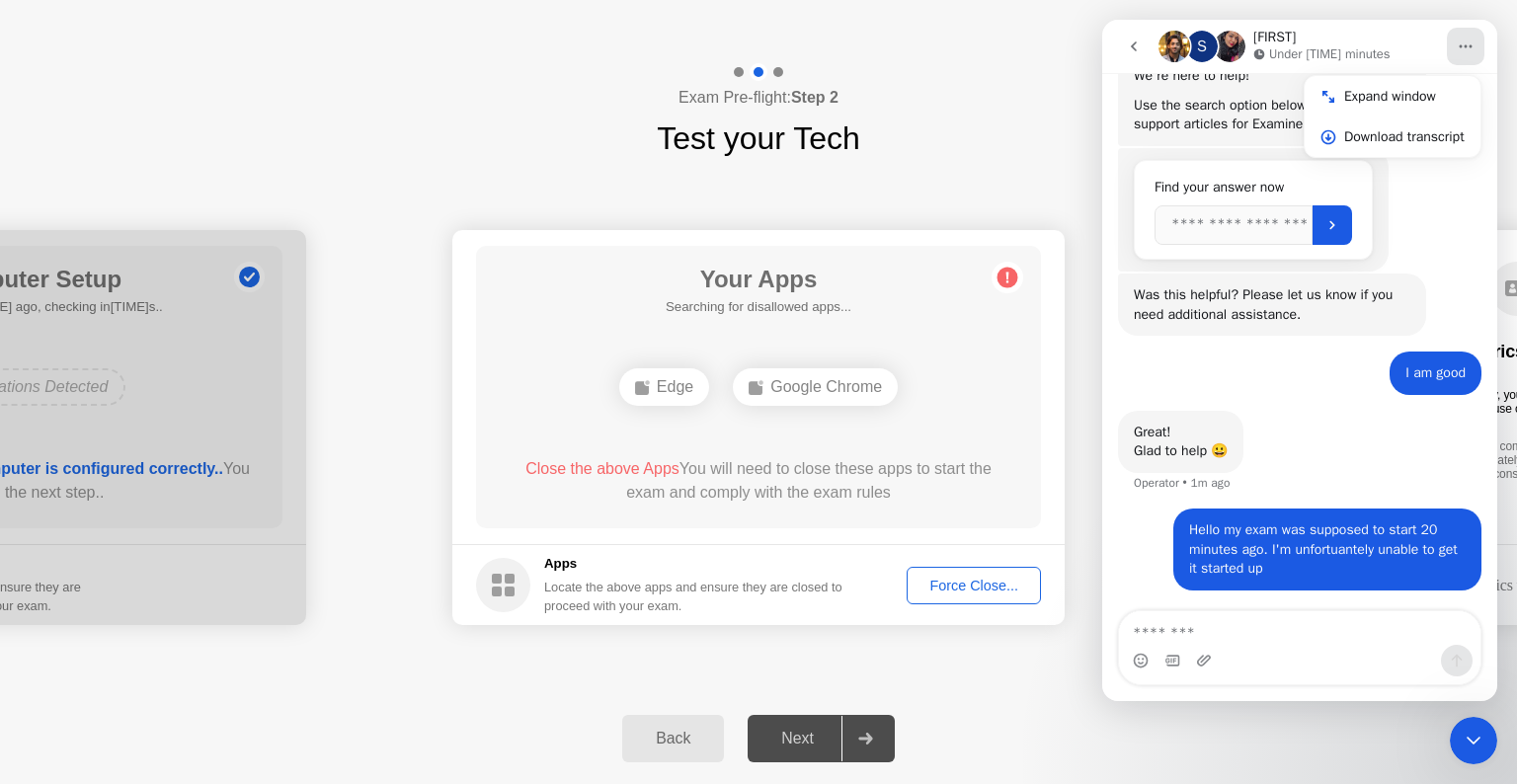 click 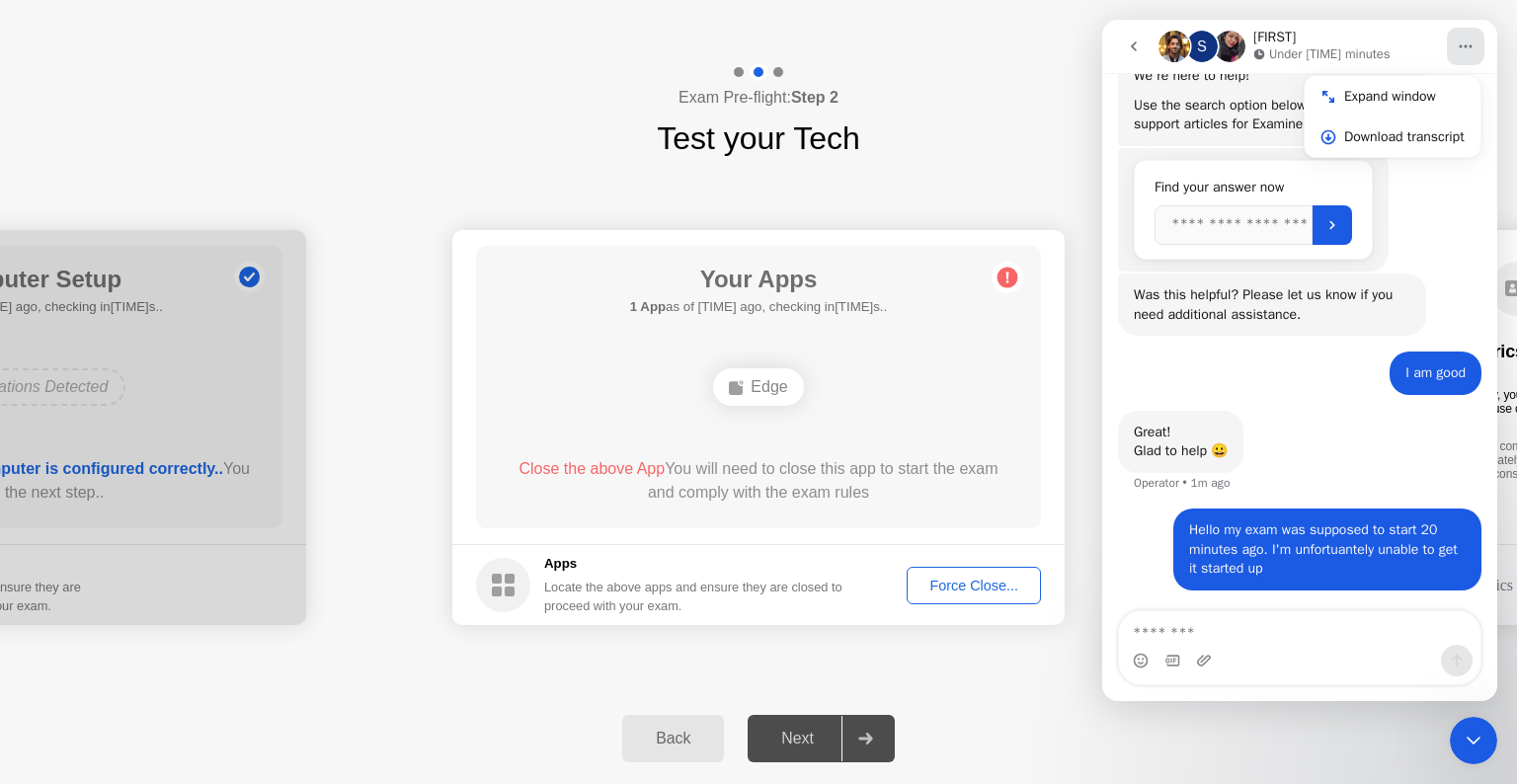click on "Force Close..." 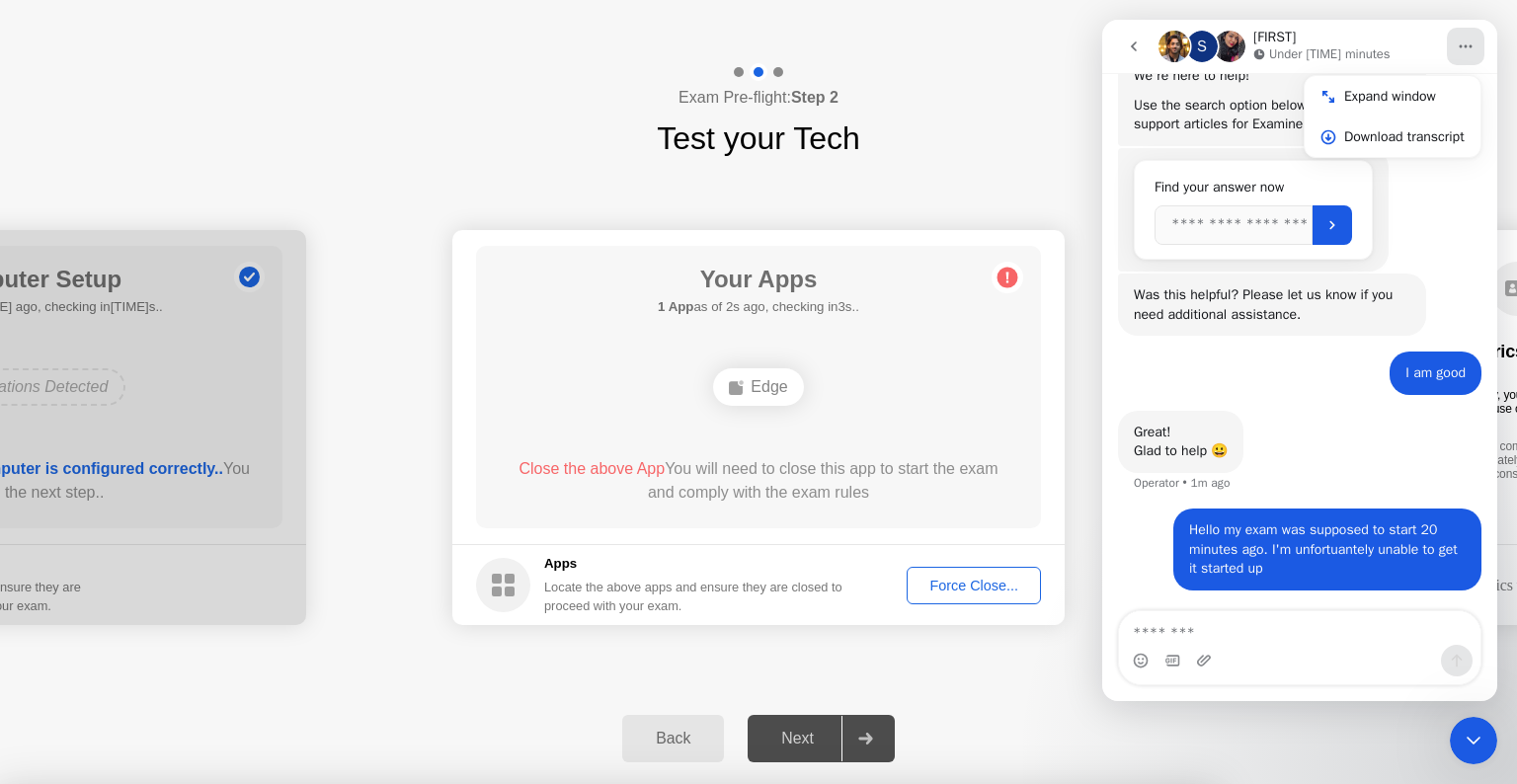 click on "Confirm" at bounding box center (673, 1057) 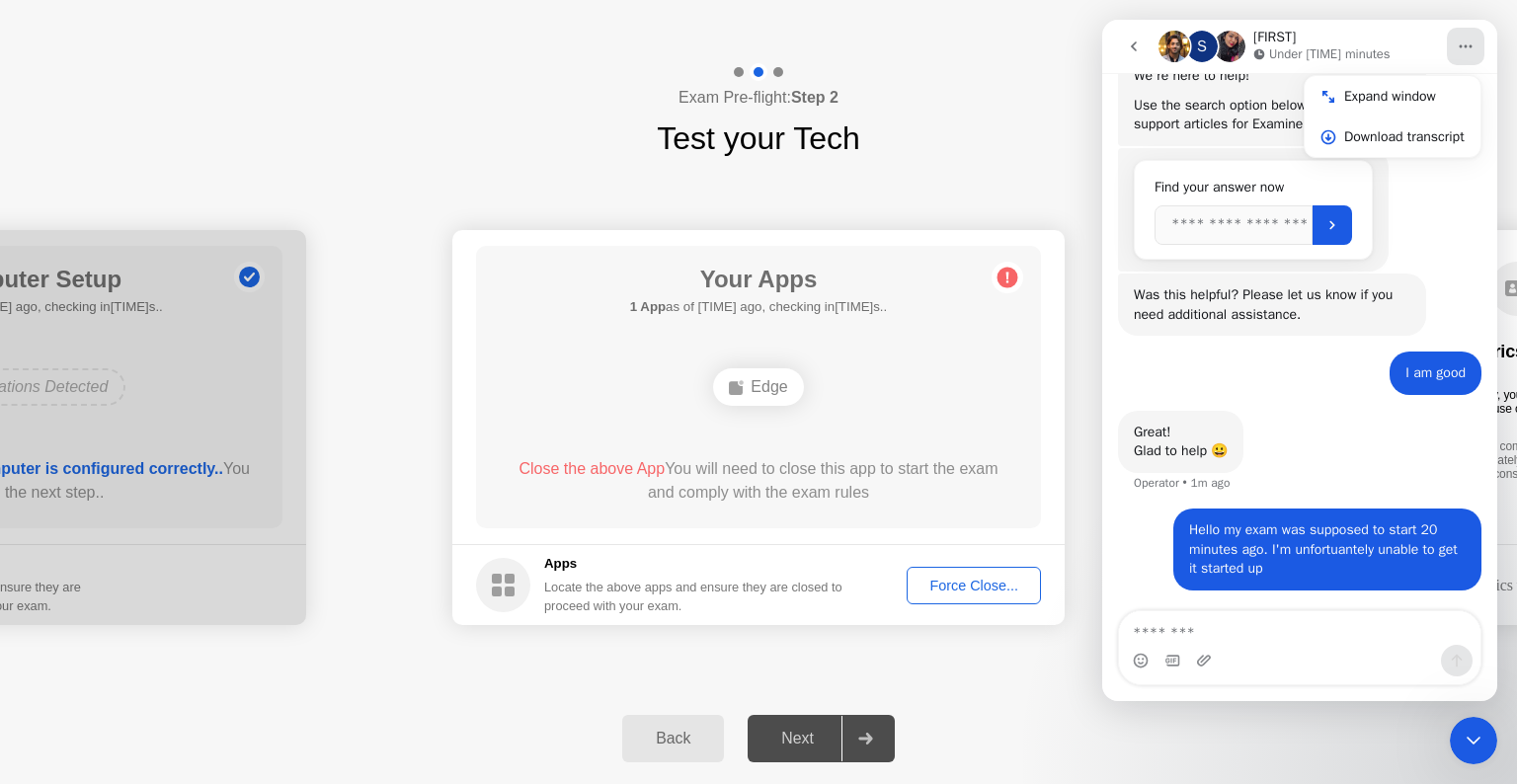 click on "Force Close..." 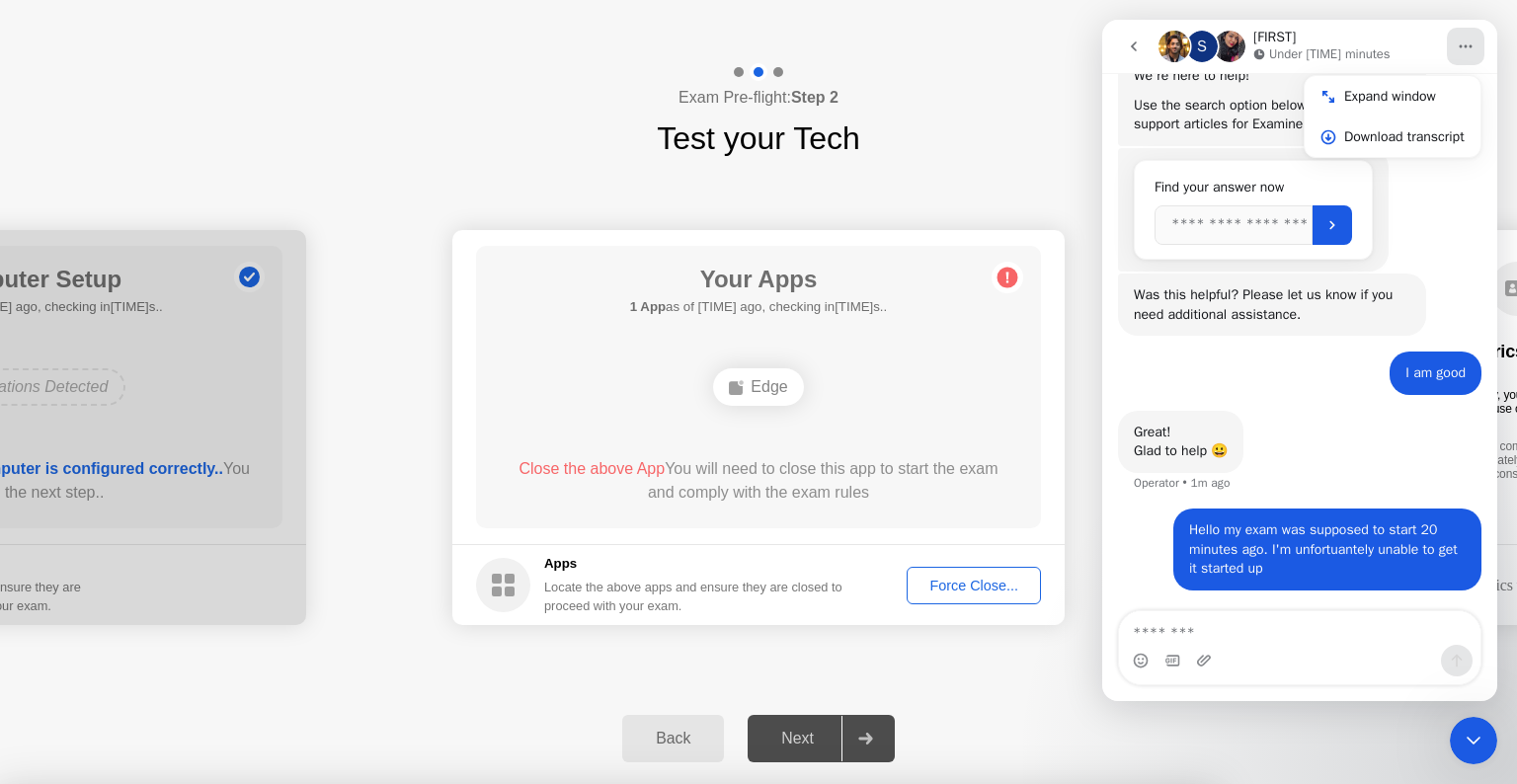 click on "Confirm" at bounding box center [673, 1057] 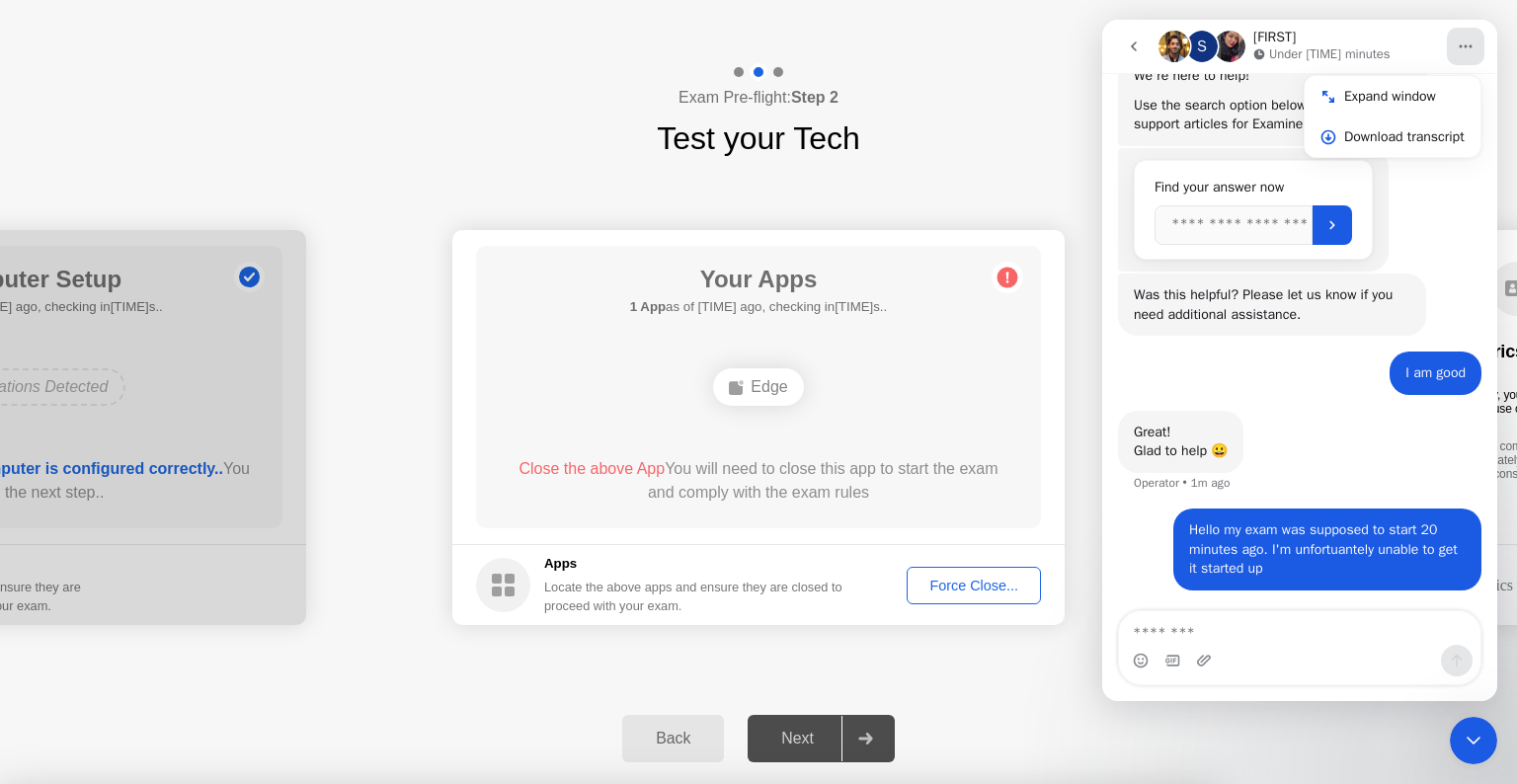 click on "Yes" at bounding box center [559, 896] 